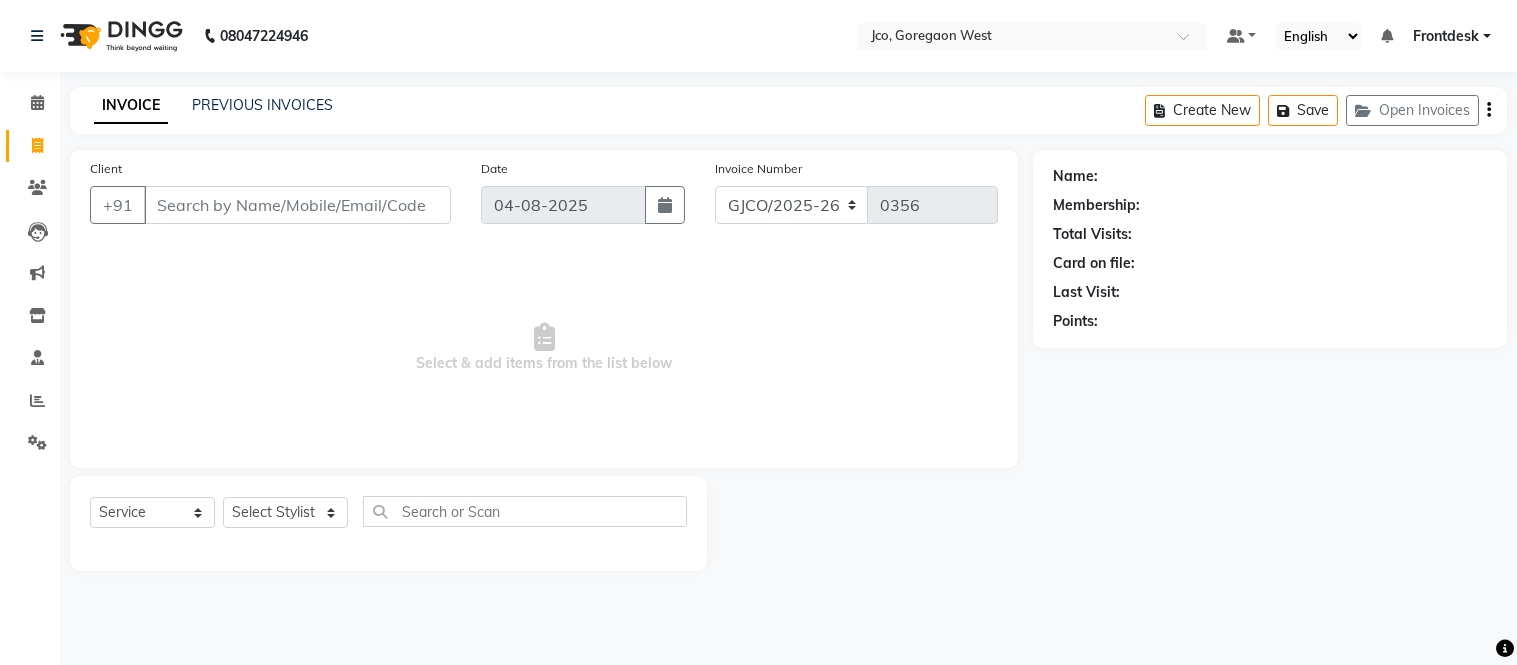 select on "service" 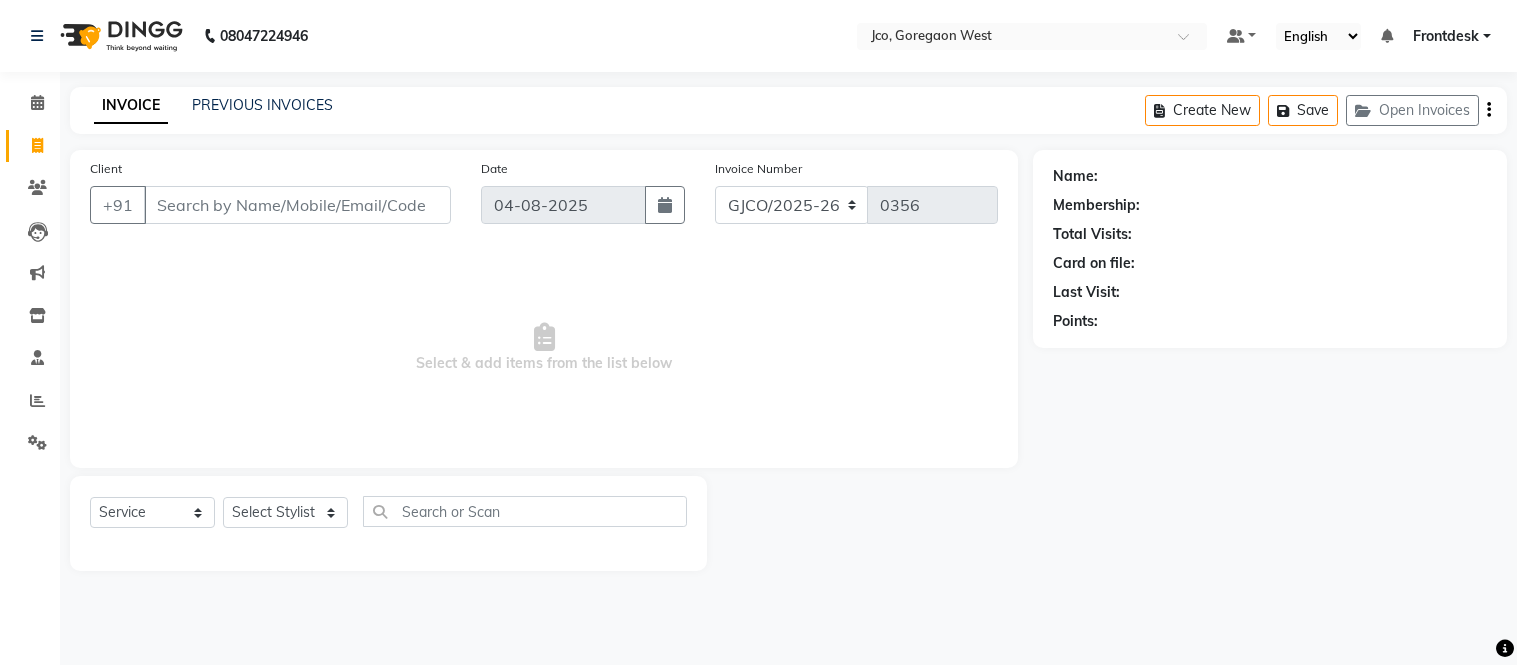 click on "Calendar  Invoice  Clients  Leads   Marketing  Inventory  Staff  Reports  Settings Completed InProgress Upcoming Dropped Tentative Check-In Confirm Bookings Generate Report Segments Page Builder" 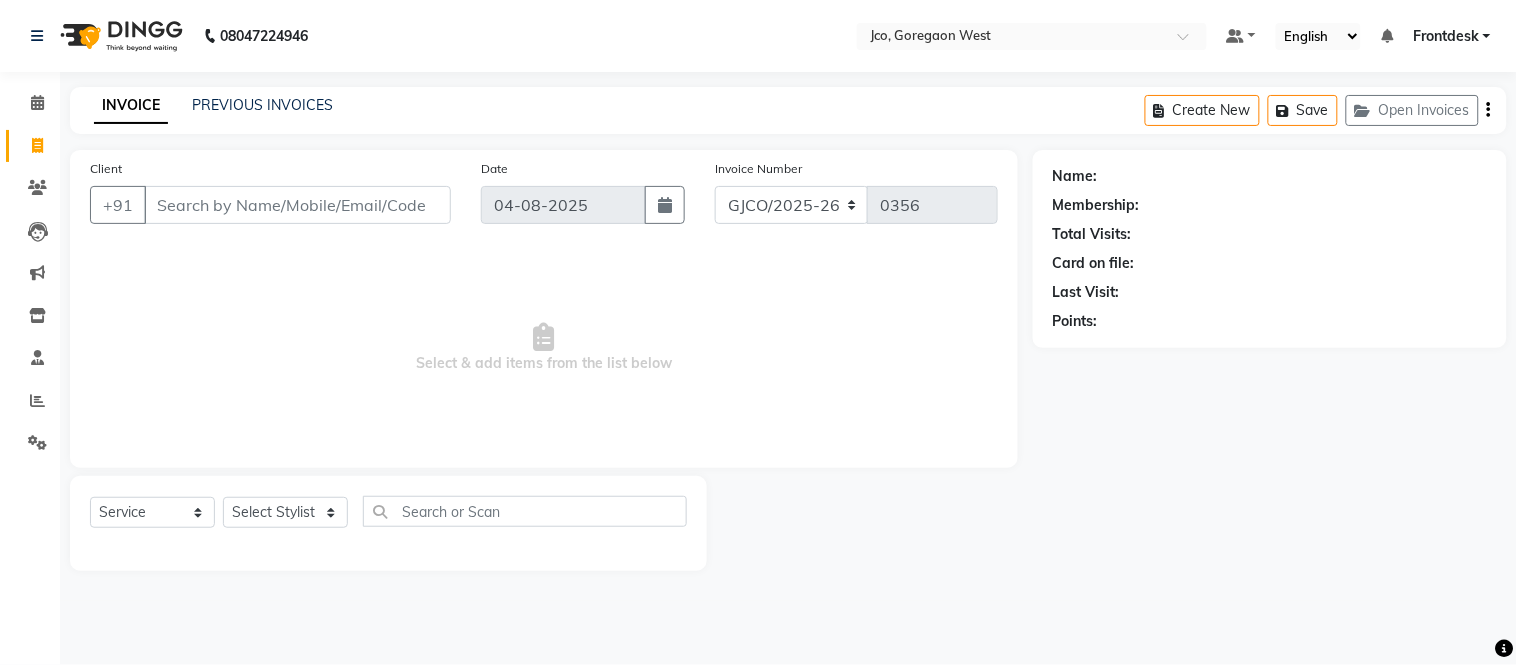 scroll, scrollTop: 0, scrollLeft: 0, axis: both 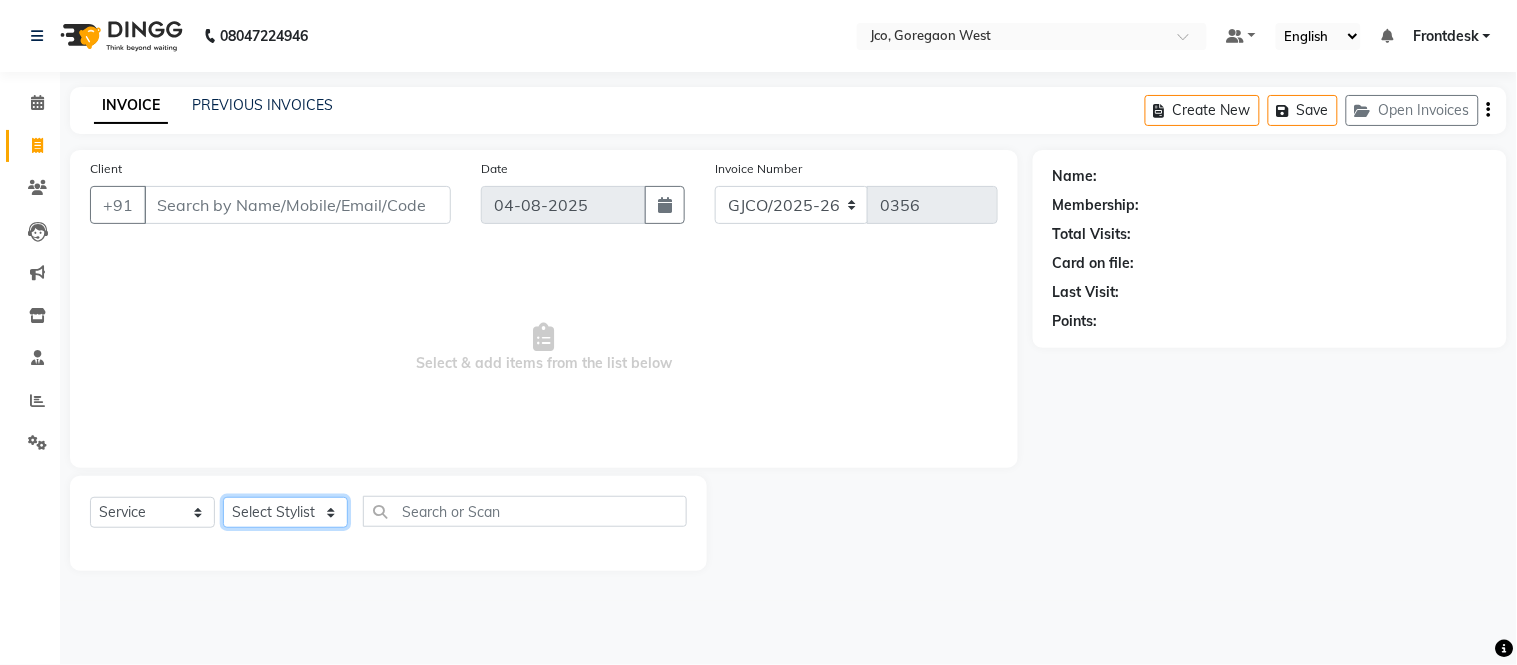 click on "Select Stylist [LAST] [LAST] [LAST] [LAST] [LAST] [LAST] [LAST] [LAST] [LAST] [LAST] [LAST] [LAST] [LAST] [LAST] [LAST] [LAST] [LAST] [LAST] [LAST] [LAST] [LAST] [LAST] [LAST] [LAST] [LAST] [LAST] [LAST] [LAST] [LAST] [LAST] [LAST] [LAST] [LAST] [LAST] [LAST] [LAST]" 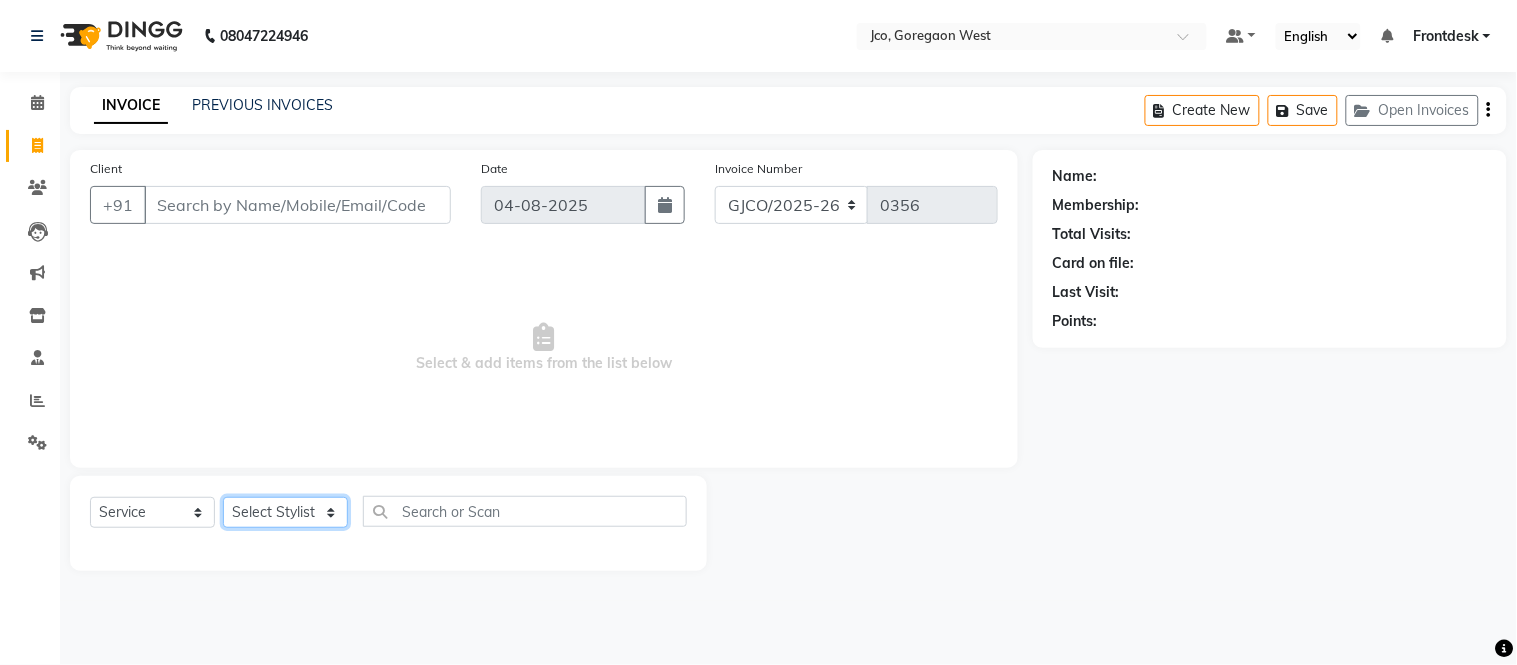 select on "68593" 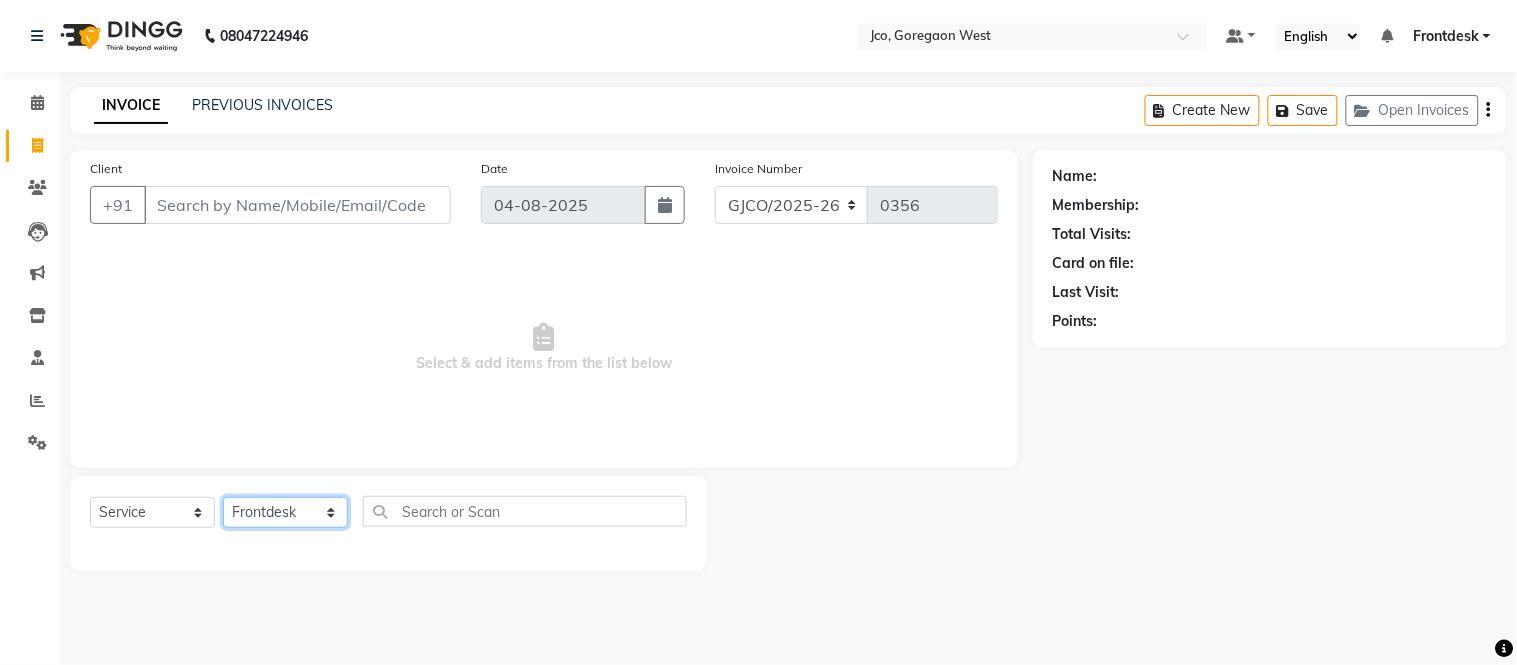 click on "Select Stylist [LAST] [LAST] [LAST] [LAST] [LAST] [LAST] [LAST] [LAST] [LAST] [LAST] [LAST] [LAST] [LAST] [LAST] [LAST] [LAST] [LAST] [LAST] [LAST] [LAST] [LAST] [LAST] [LAST] [LAST] [LAST] [LAST] [LAST] [LAST] [LAST] [LAST] [LAST] [LAST] [LAST] [LAST] [LAST] [LAST]" 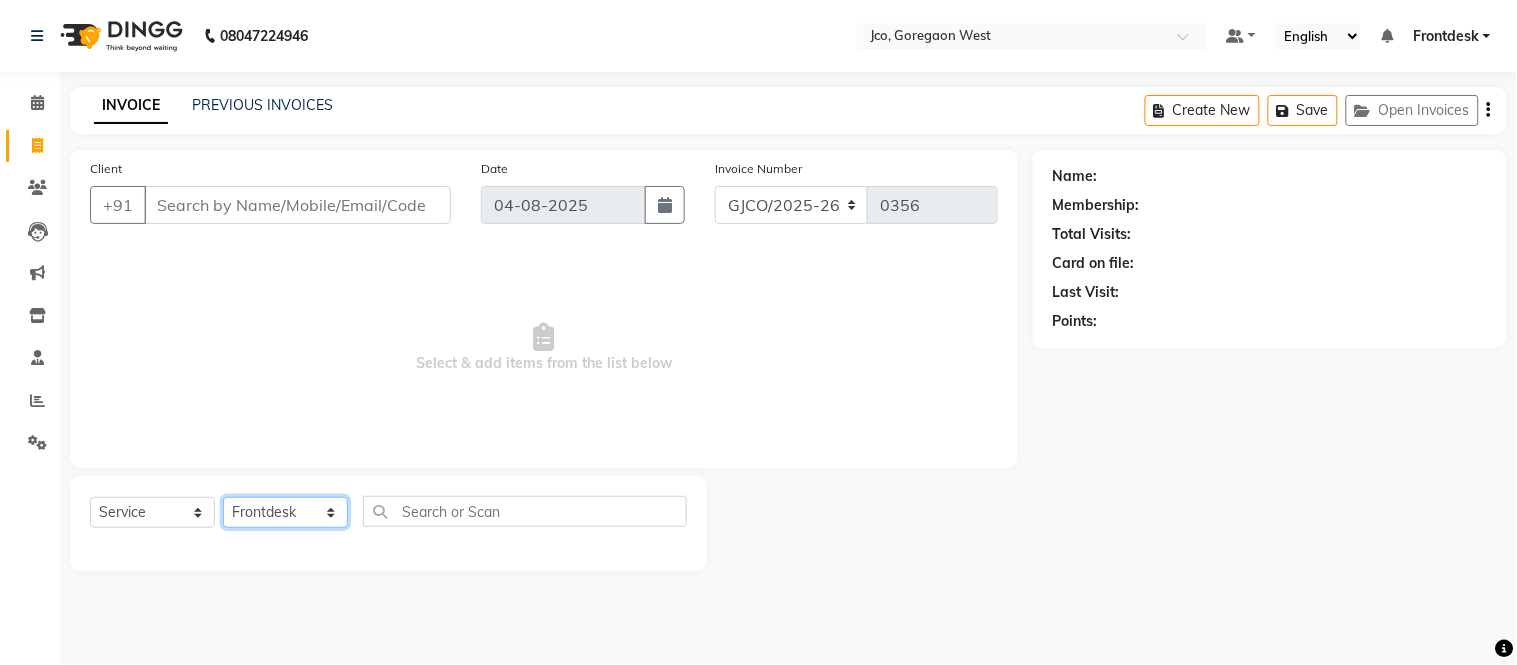 click on "Select Stylist [LAST] [LAST] [LAST] [LAST] [LAST] [LAST] [LAST] [LAST] [LAST] [LAST] [LAST] [LAST] [LAST] [LAST] [LAST] [LAST] [LAST] [LAST] [LAST] [LAST] [LAST] [LAST] [LAST] [LAST] [LAST] [LAST] [LAST] [LAST] [LAST] [LAST] [LAST] [LAST] [LAST] [LAST] [LAST] [LAST]" 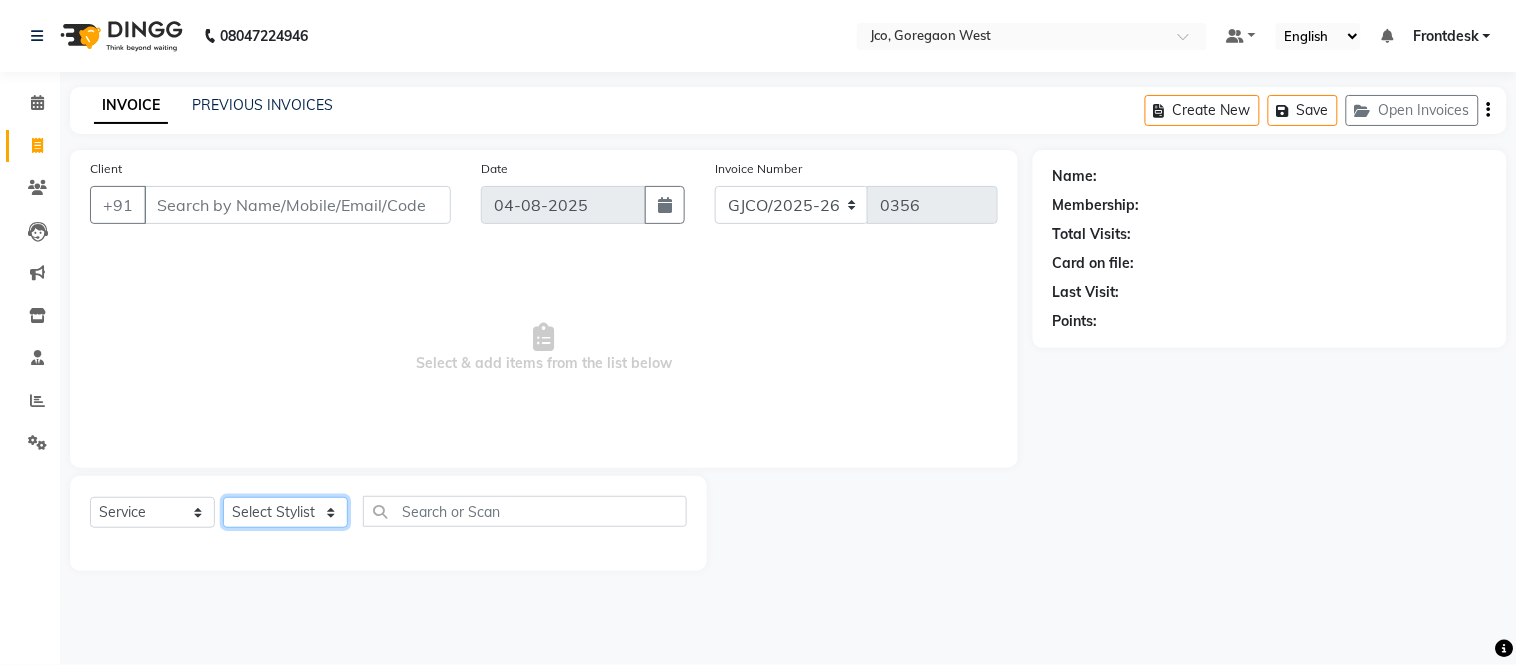 click on "Select Stylist [LAST] [LAST] [LAST] [LAST] [LAST] [LAST] [LAST] [LAST] [LAST] [LAST] [LAST] [LAST] [LAST] [LAST] [LAST] [LAST] [LAST] [LAST] [LAST] [LAST] [LAST] [LAST] [LAST] [LAST] [LAST] [LAST] [LAST] [LAST] [LAST] [LAST] [LAST] [LAST] [LAST] [LAST] [LAST] [LAST]" 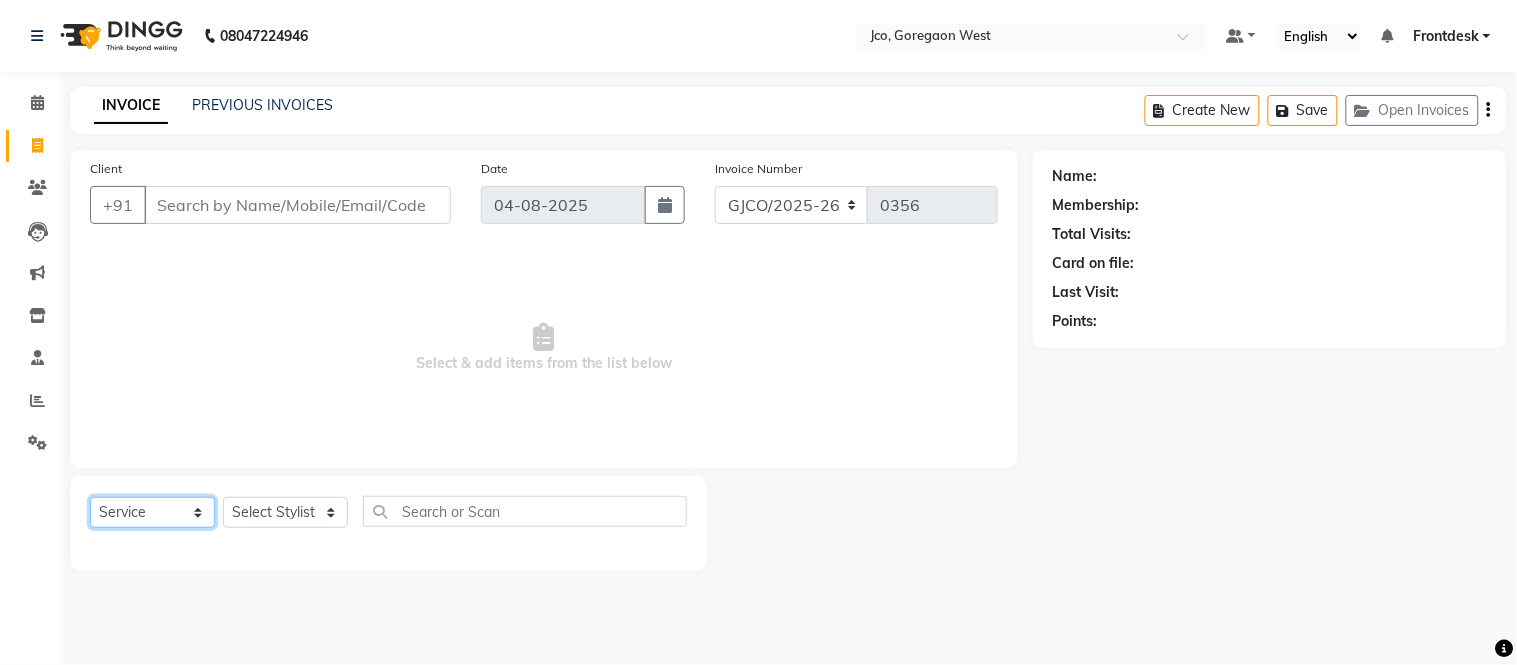 click on "Select  Service  Product  Membership  Package Voucher Prepaid Gift Card" 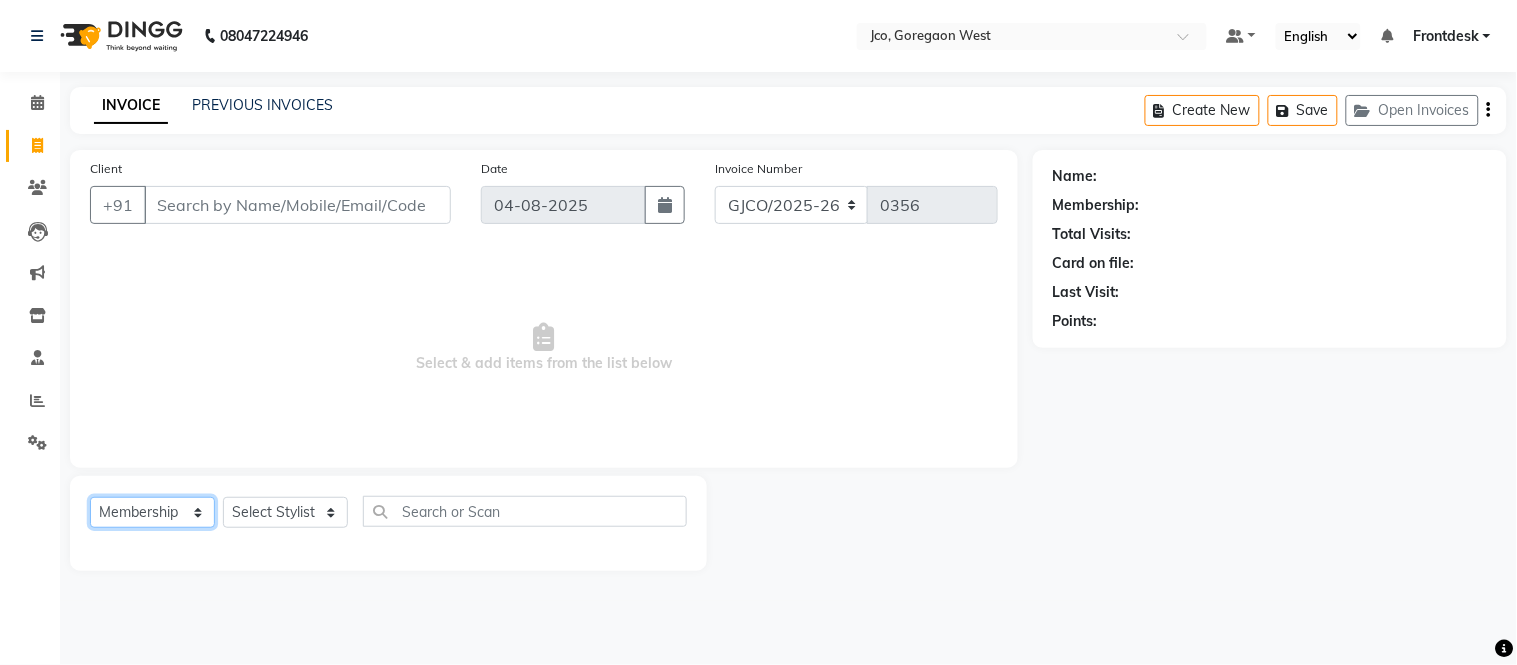 click on "Select  Service  Product  Membership  Package Voucher Prepaid Gift Card" 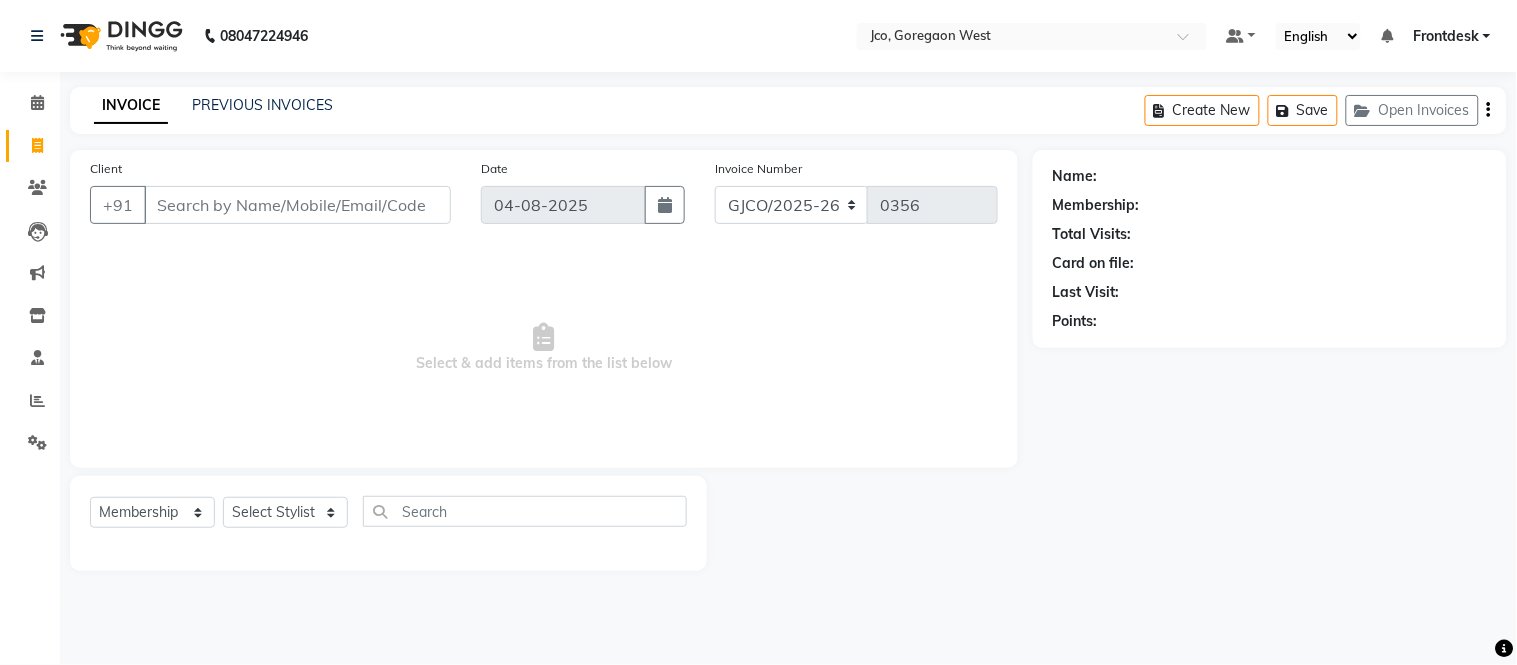 click on "Select  Service  Product  Membership  Package Voucher Prepaid Gift Card  Select Stylist [LAST] [LAST] [LAST] [LAST] [LAST] [LAST] [LAST] [LAST] [LAST] [LAST] [LAST] [LAST] [LAST] [LAST] [LAST] [LAST] [LAST] [LAST] [LAST] [LAST] [LAST] [LAST] [LAST] [LAST] [LAST] [LAST] [LAST] [LAST] [LAST] [LAST] [LAST] [LAST] [LAST] [LAST] [LAST] [LAST]" 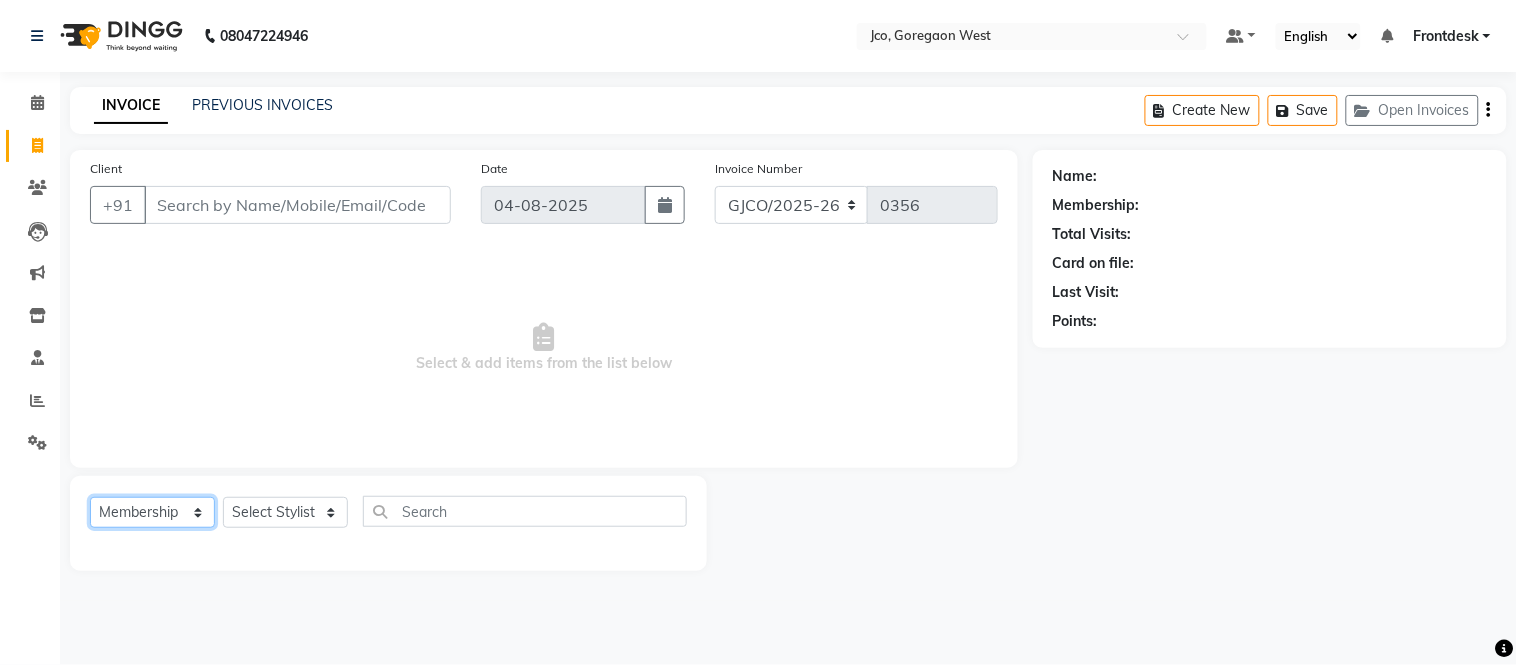 click on "Select  Service  Product  Membership  Package Voucher Prepaid Gift Card" 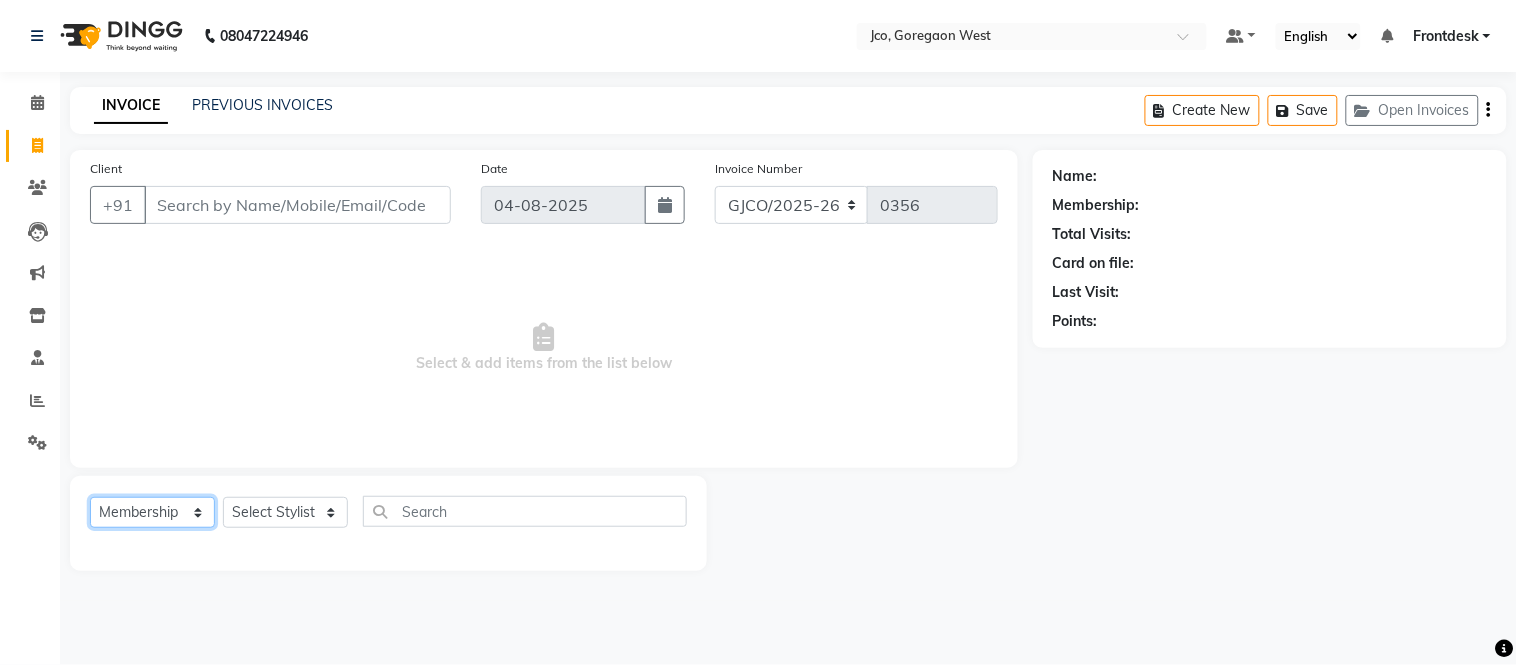 select on "select" 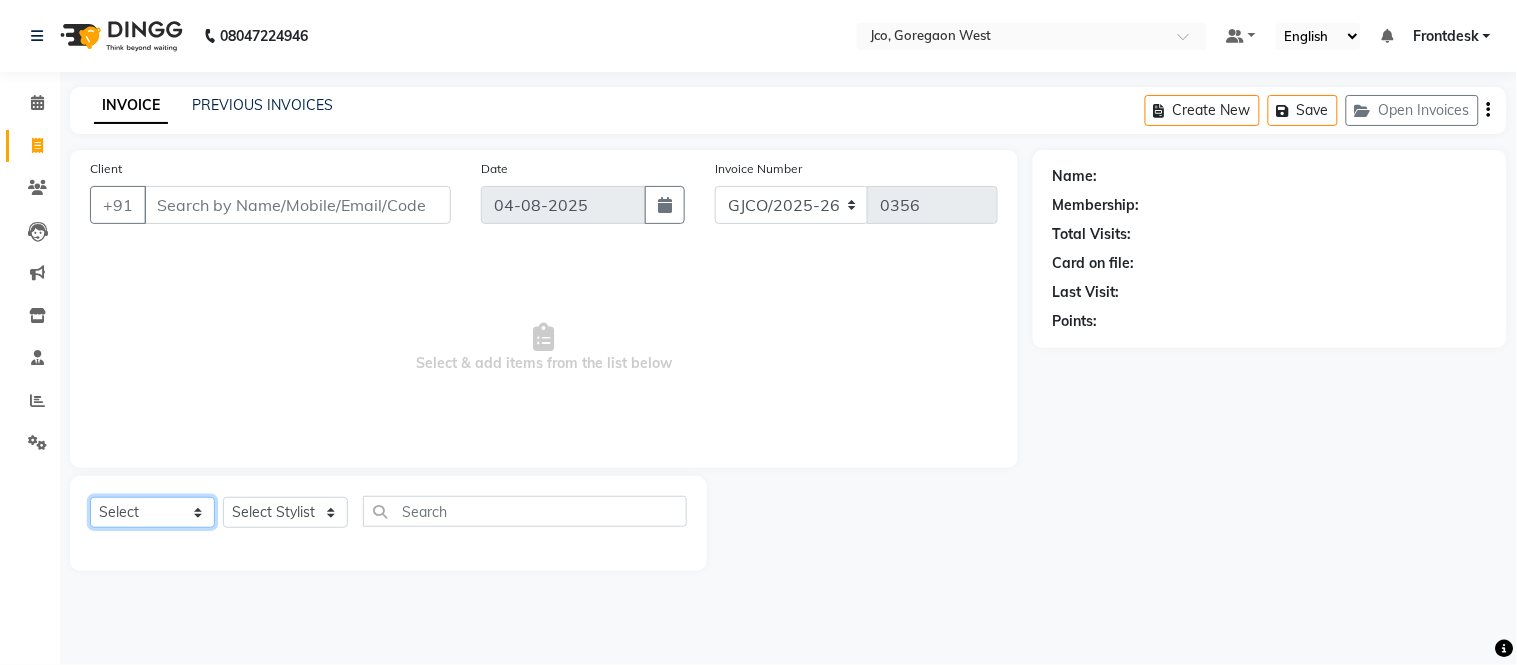click on "Select  Service  Product  Membership  Package Voucher Prepaid Gift Card" 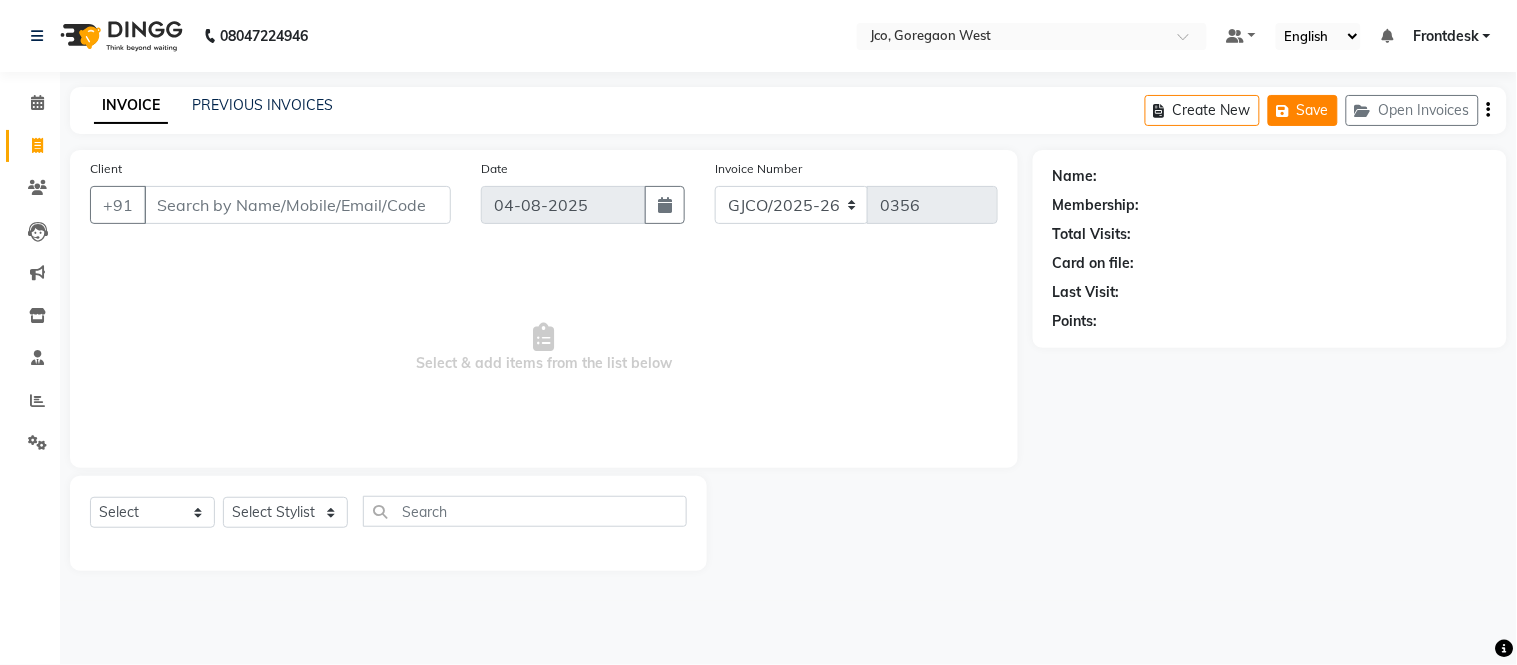 click on "Save" 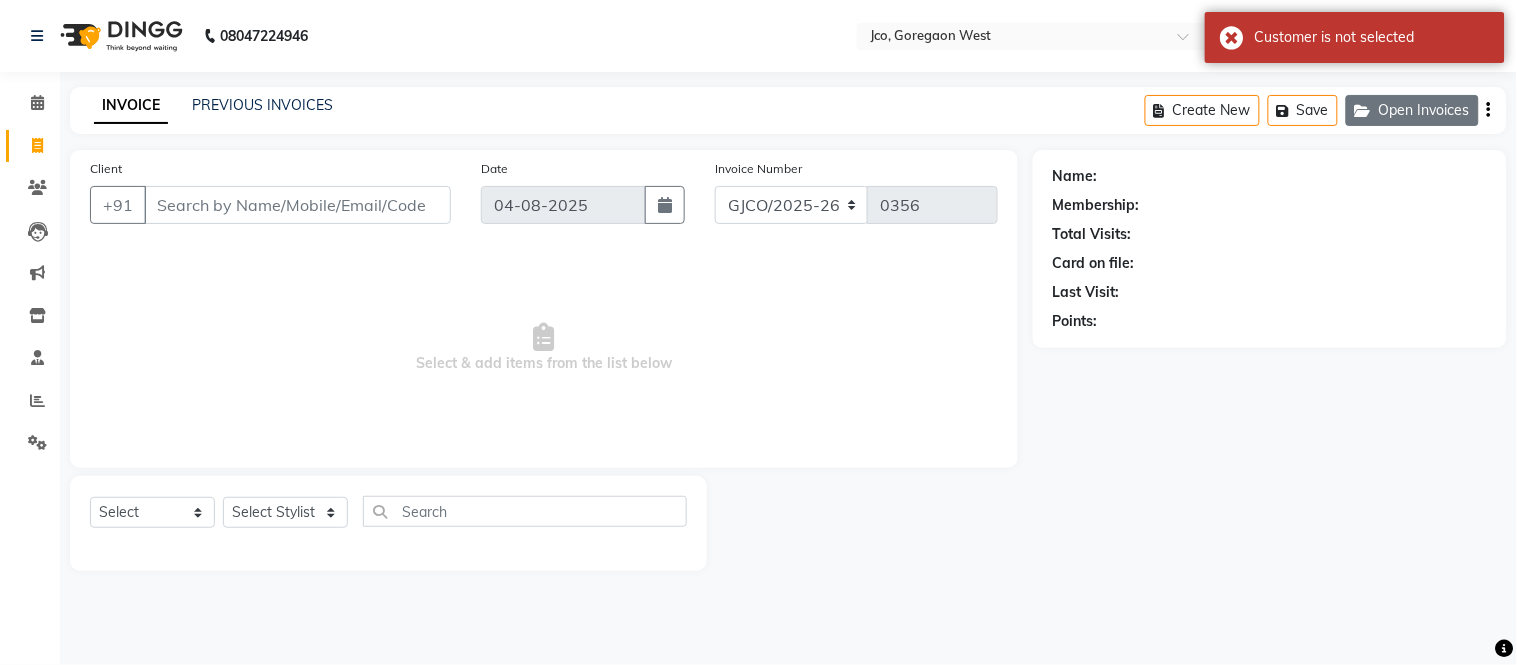 click on "Open Invoices" 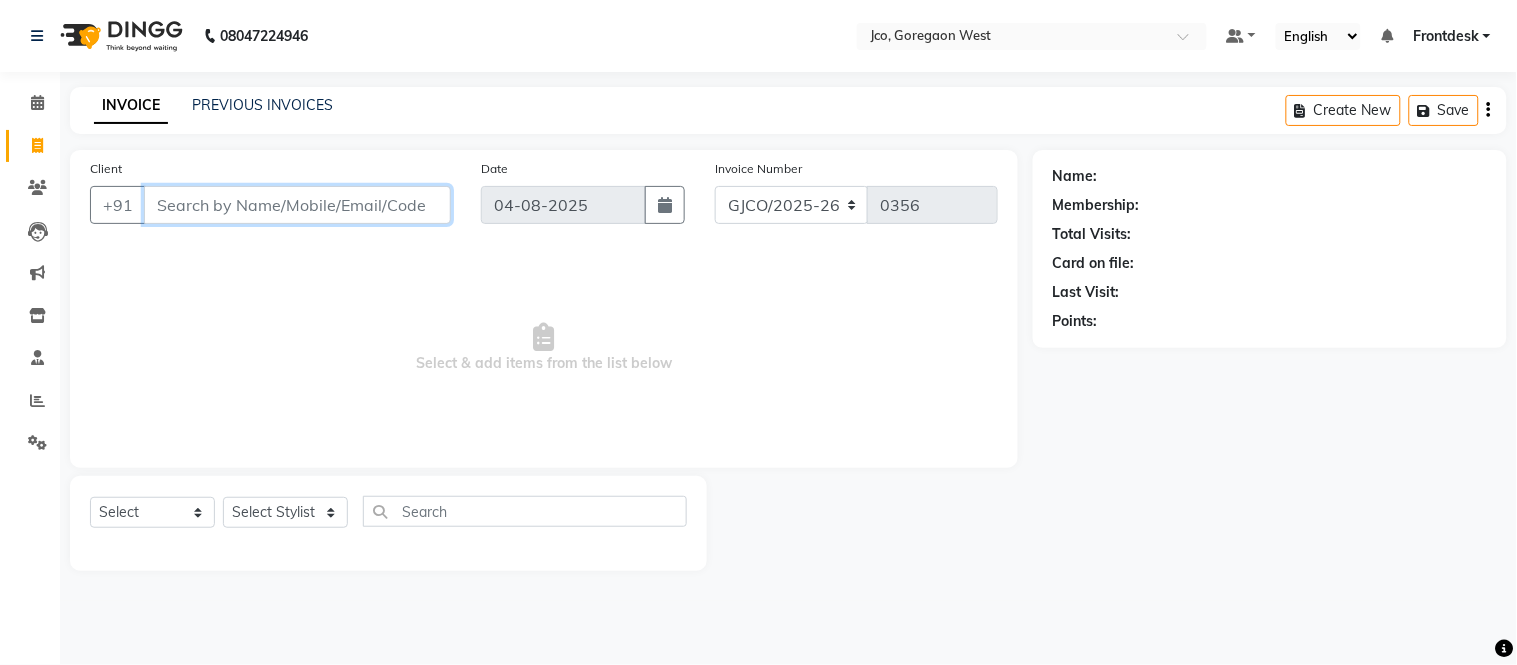 click on "Client" at bounding box center (297, 205) 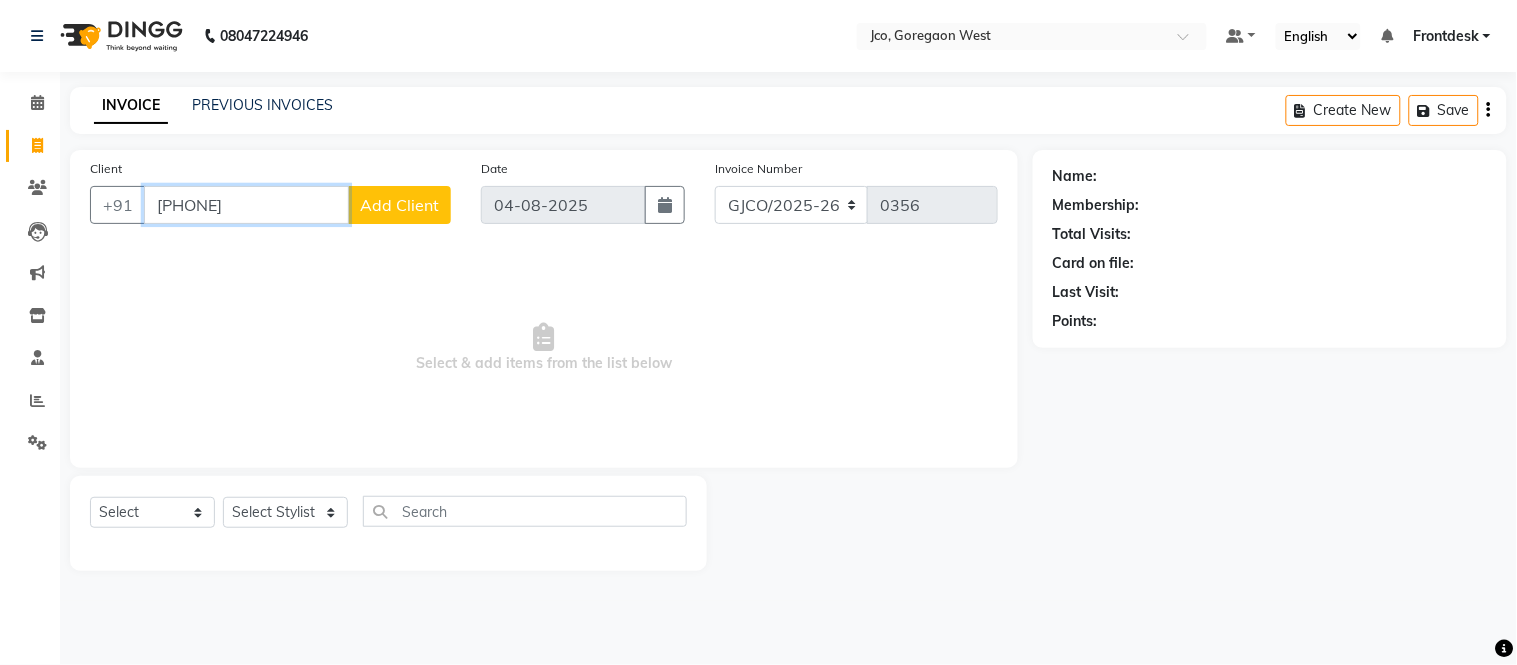 type on "[PHONE]" 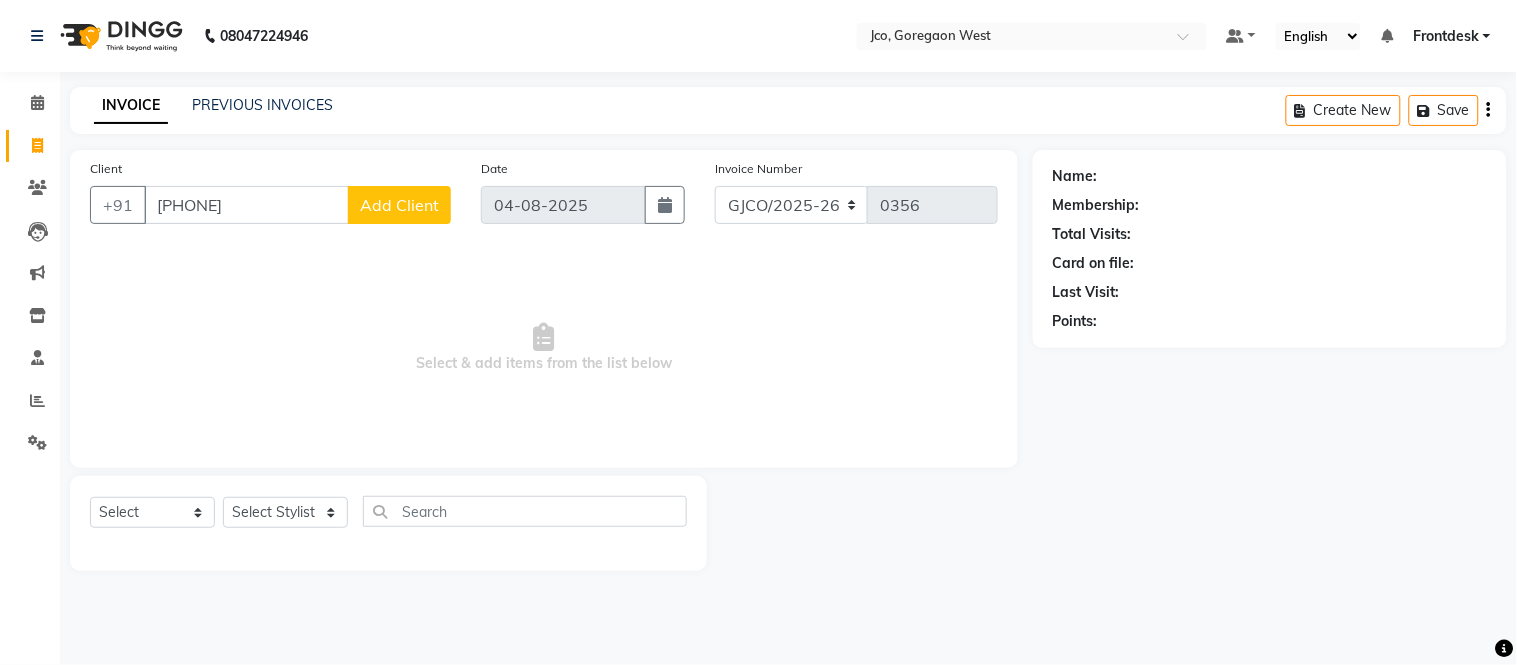 click on "Add Client" 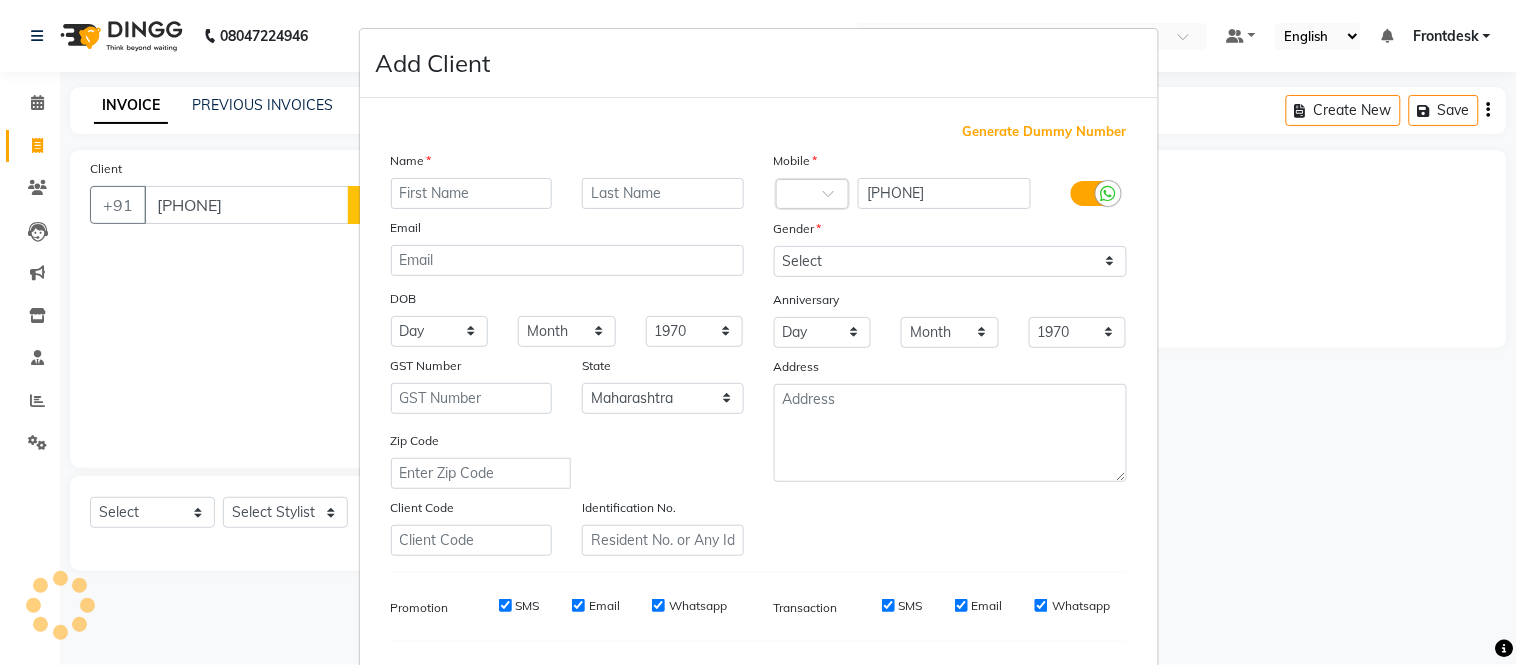click at bounding box center [472, 193] 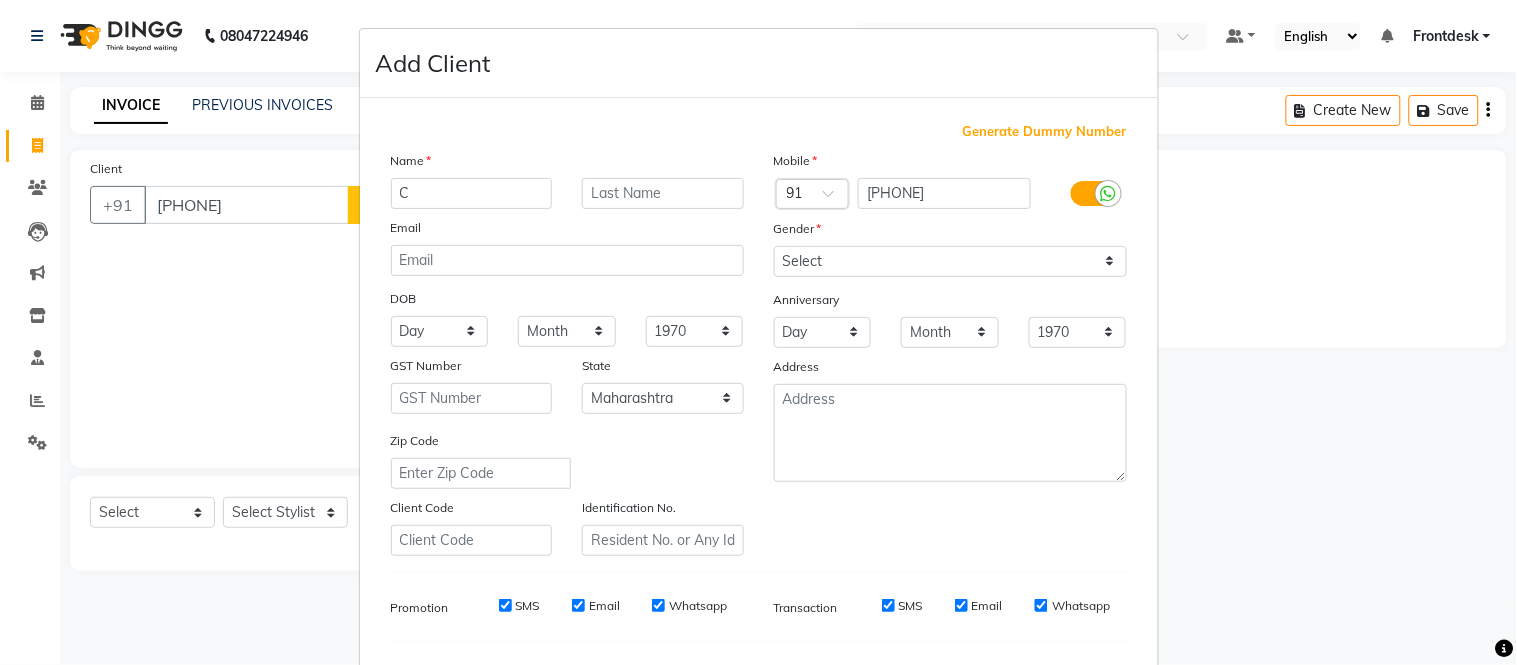 type on "C" 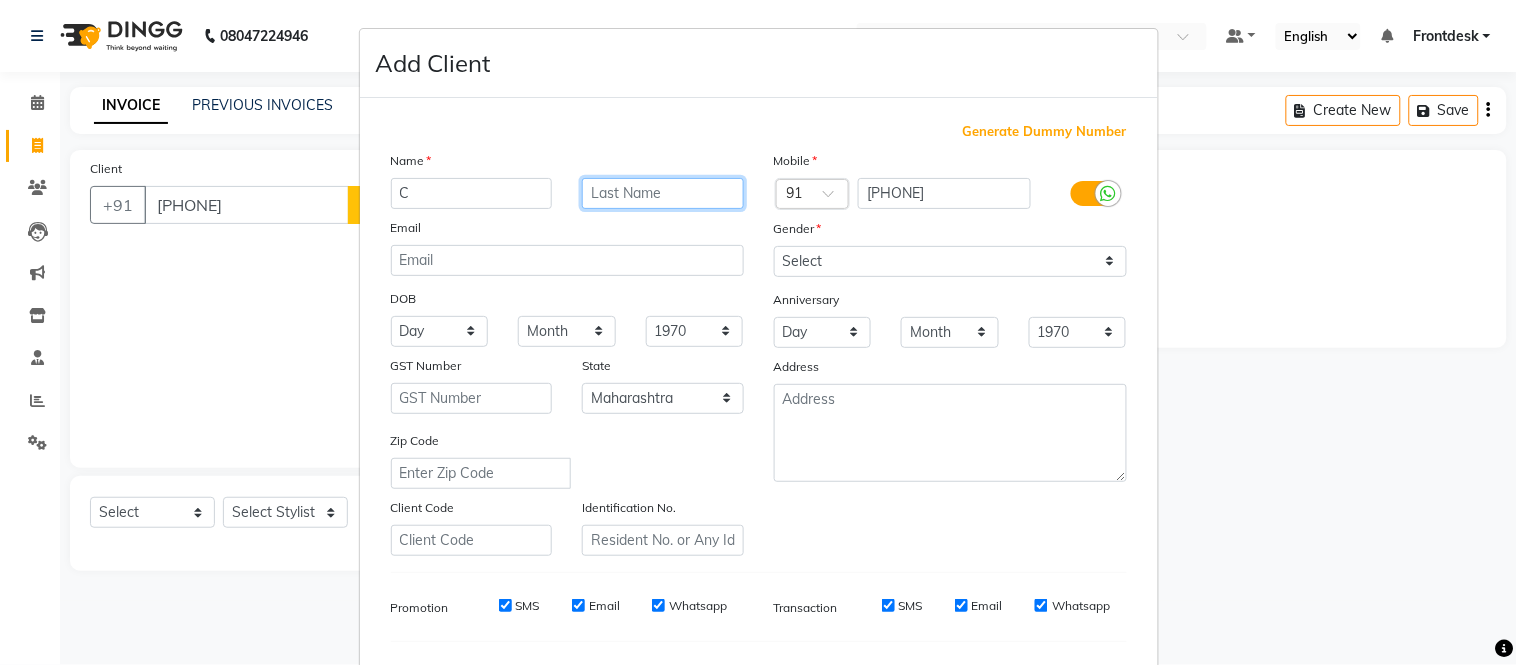 click at bounding box center [663, 193] 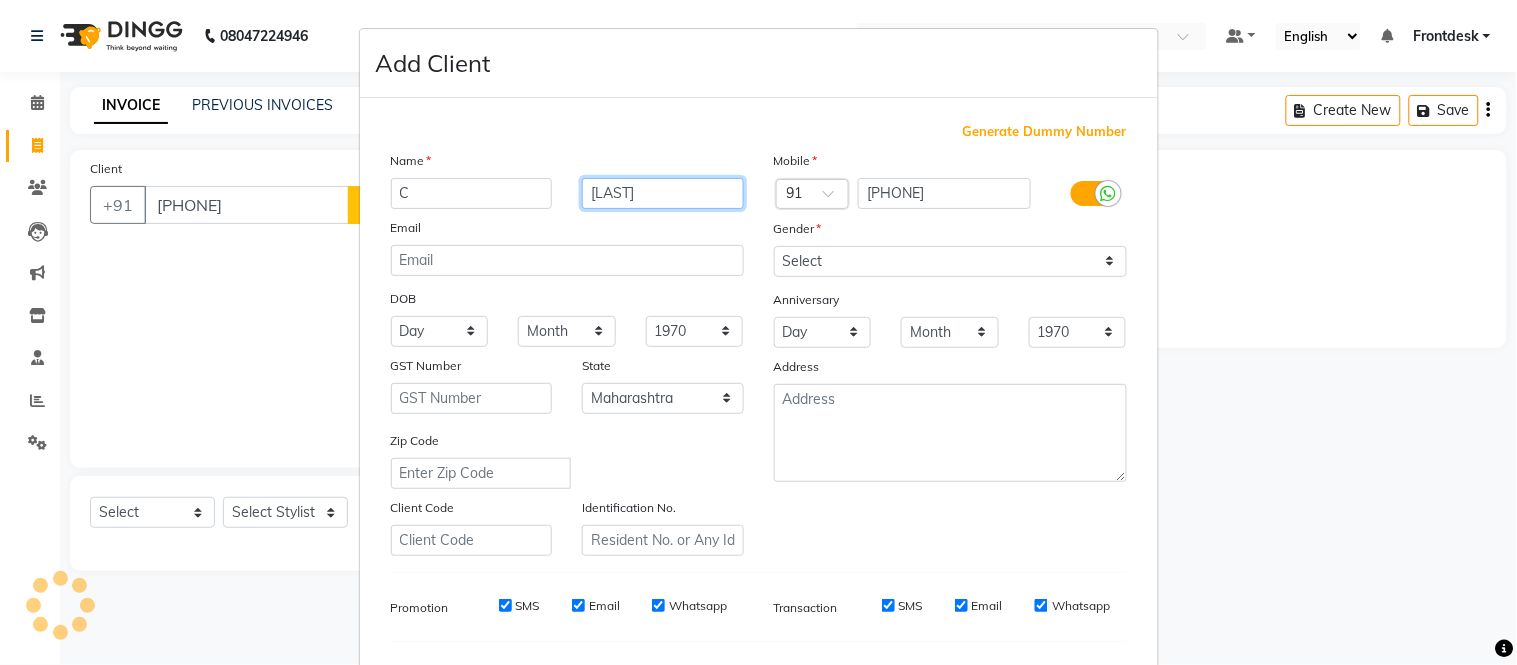 type on "[LAST]" 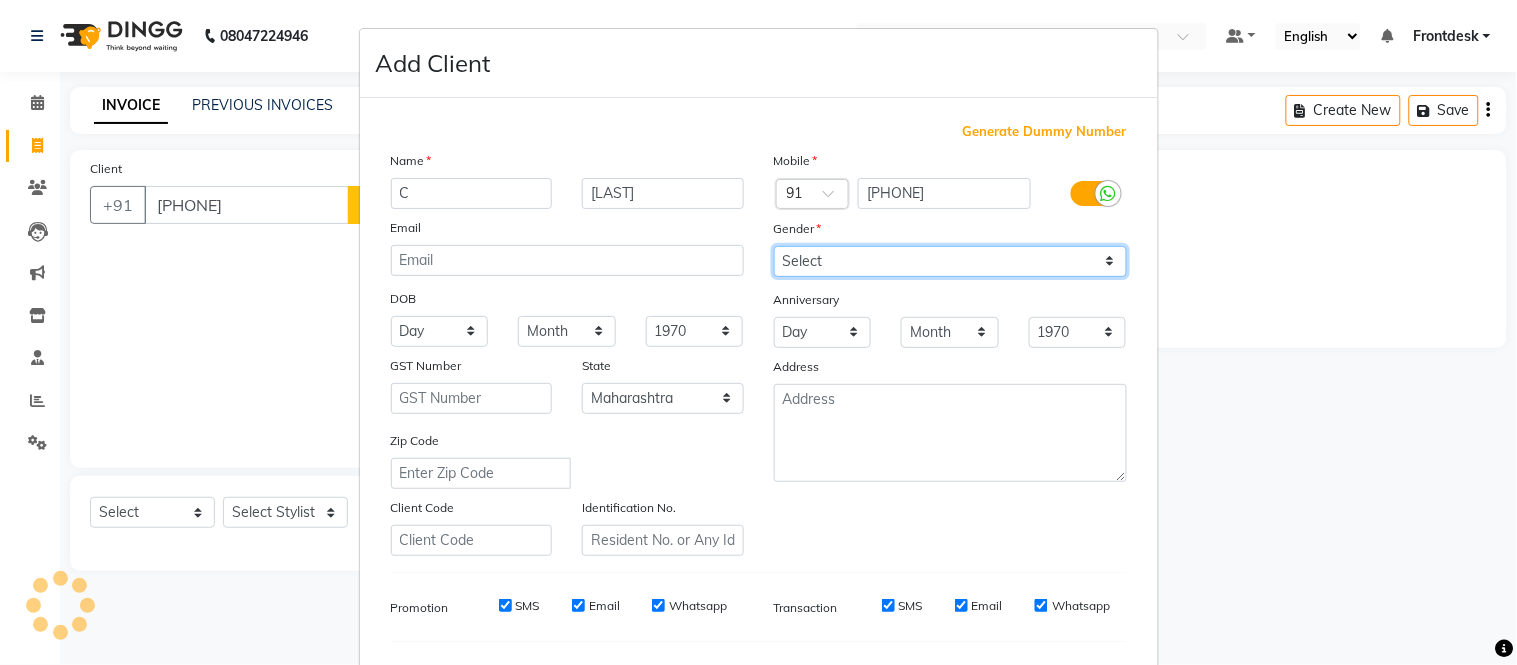 click on "Select Male Female Other Prefer Not To Say" at bounding box center (950, 261) 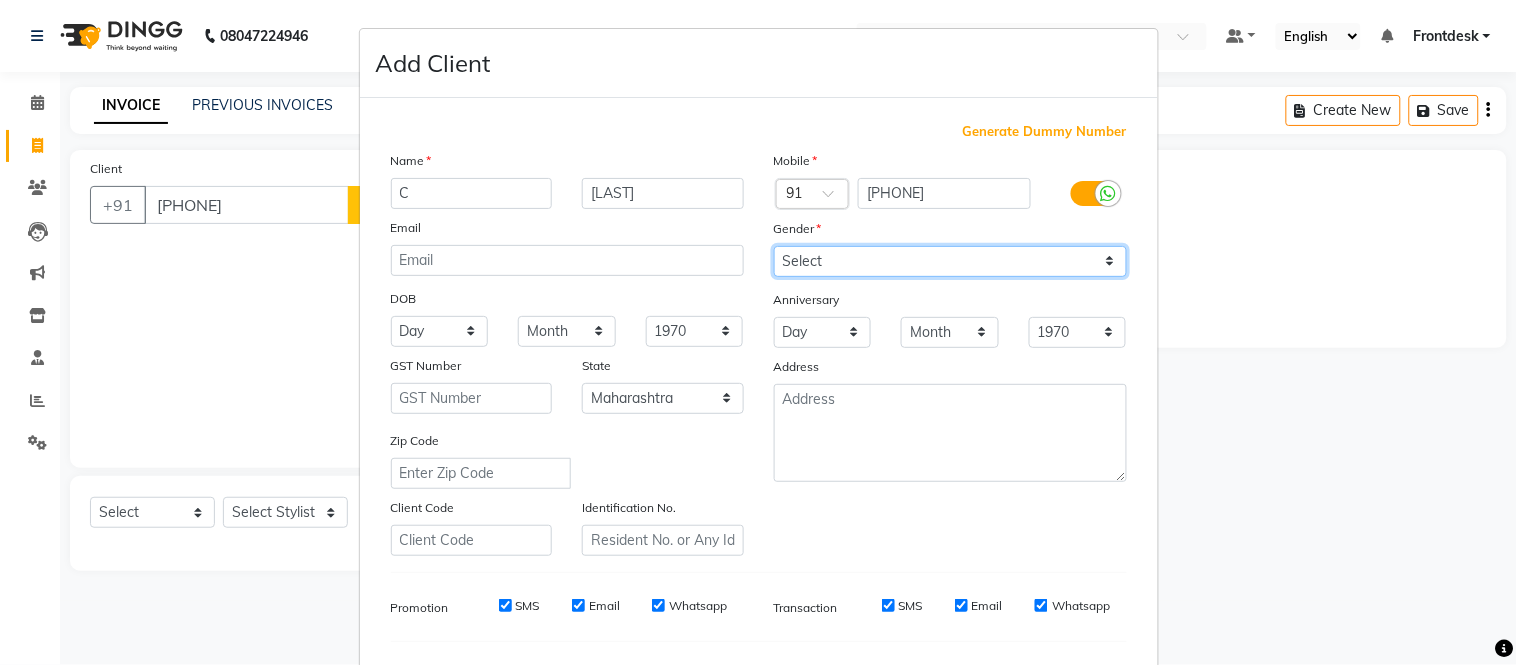 select on "male" 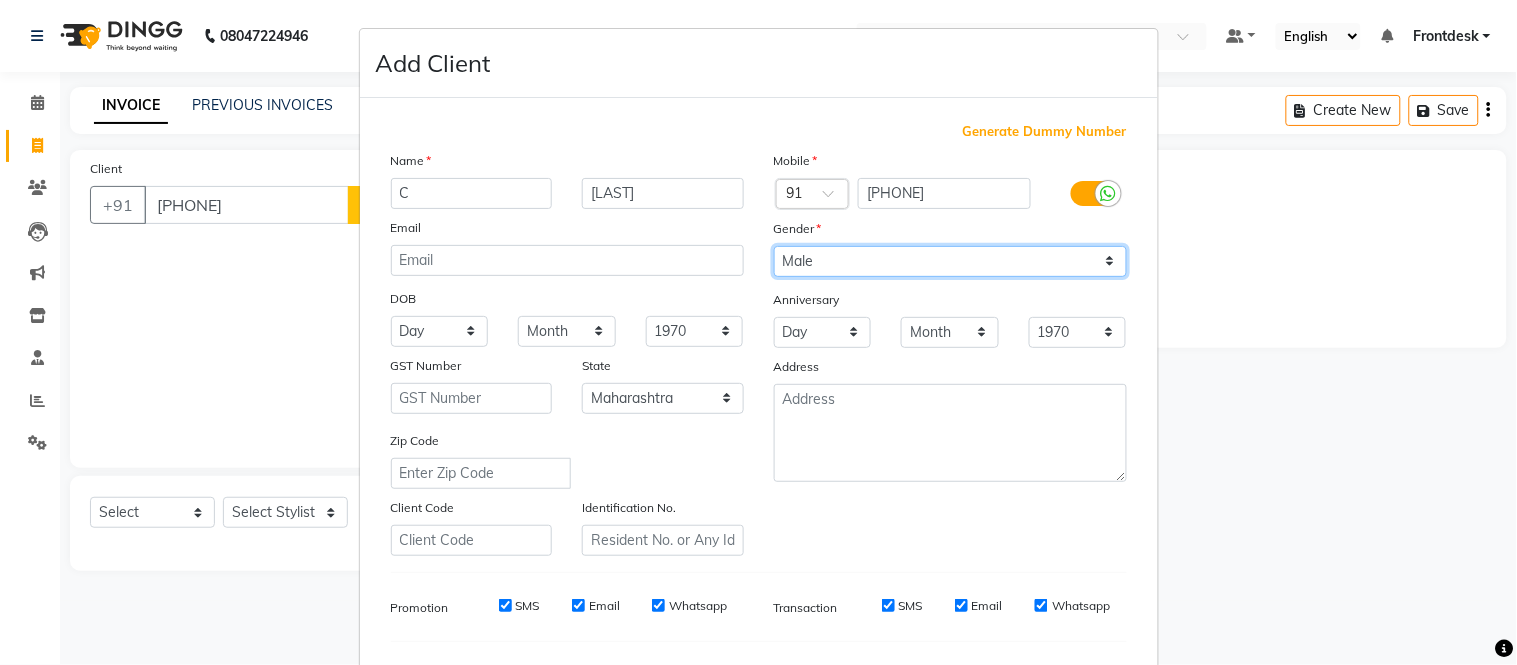 click on "Select Male Female Other Prefer Not To Say" at bounding box center (950, 261) 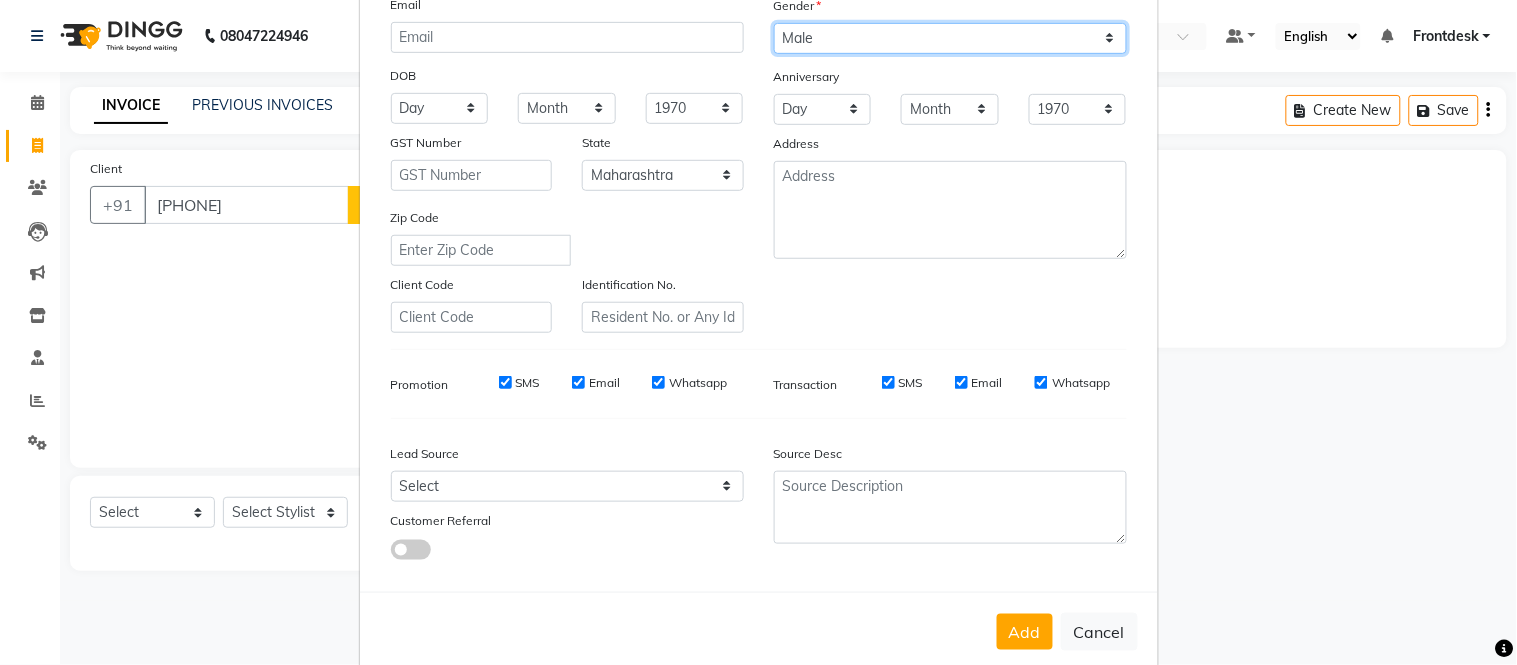 scroll, scrollTop: 258, scrollLeft: 0, axis: vertical 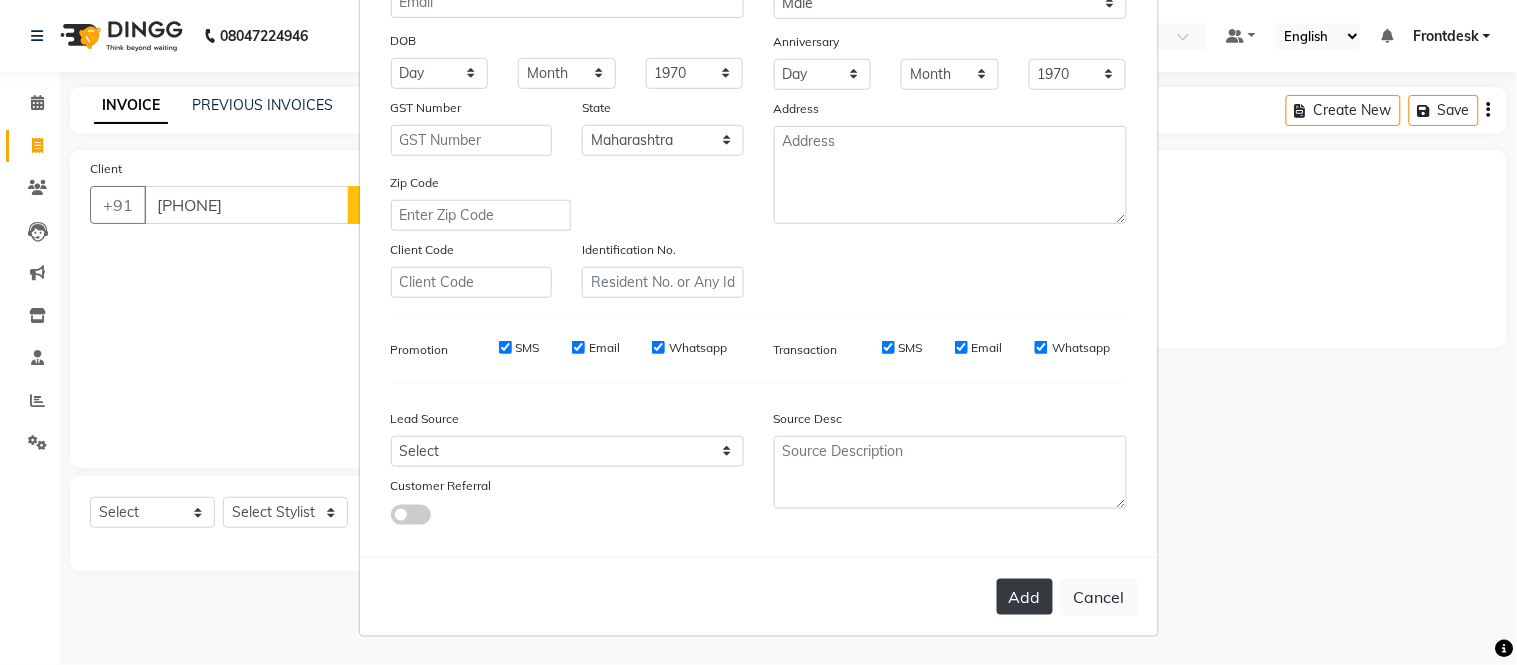 click on "Add" at bounding box center (1025, 597) 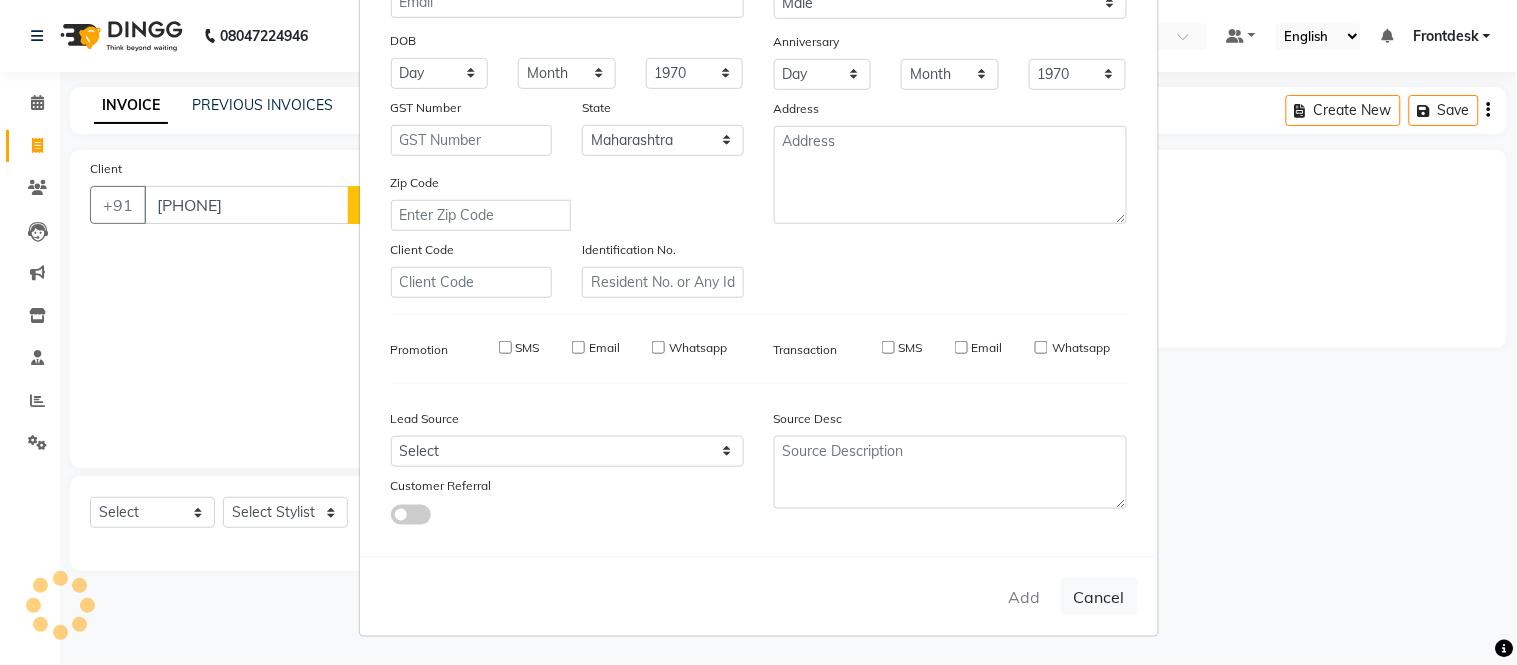 type 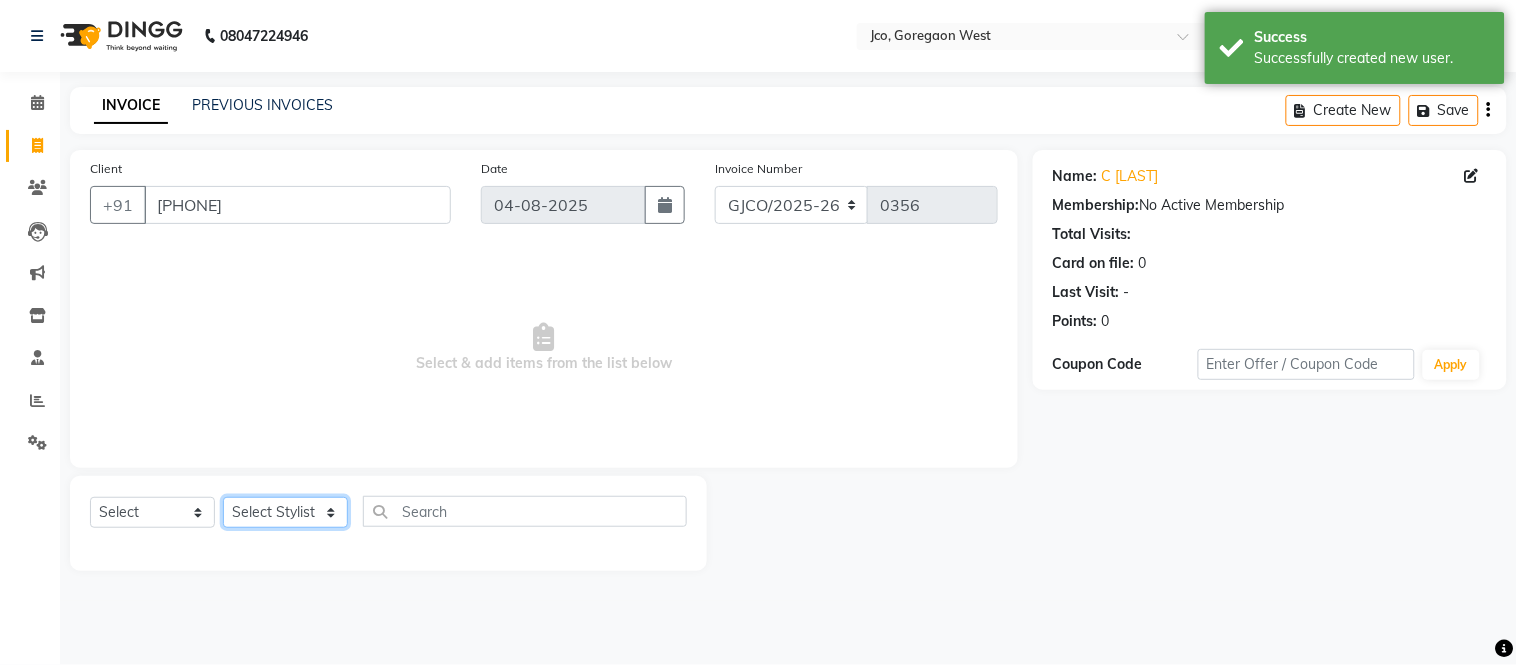 click on "Select Stylist [LAST] [LAST] [LAST] [LAST] [LAST] [LAST] [LAST] [LAST] [LAST] [LAST] [LAST] [LAST] [LAST] [LAST] [LAST] [LAST] [LAST] [LAST] [LAST] [LAST] [LAST] [LAST] [LAST] [LAST] [LAST] [LAST] [LAST] [LAST] [LAST] [LAST] [LAST] [LAST] [LAST] [LAST] [LAST] [LAST]" 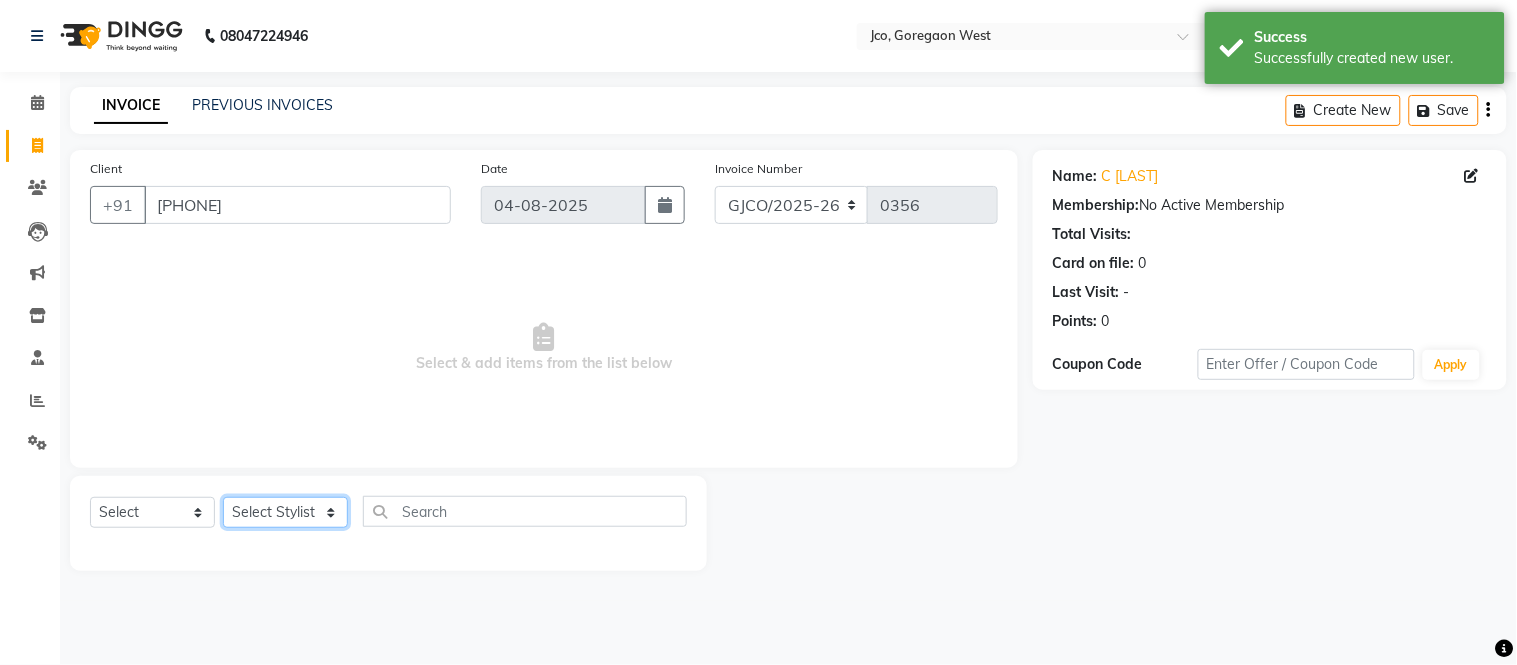 select on "68597" 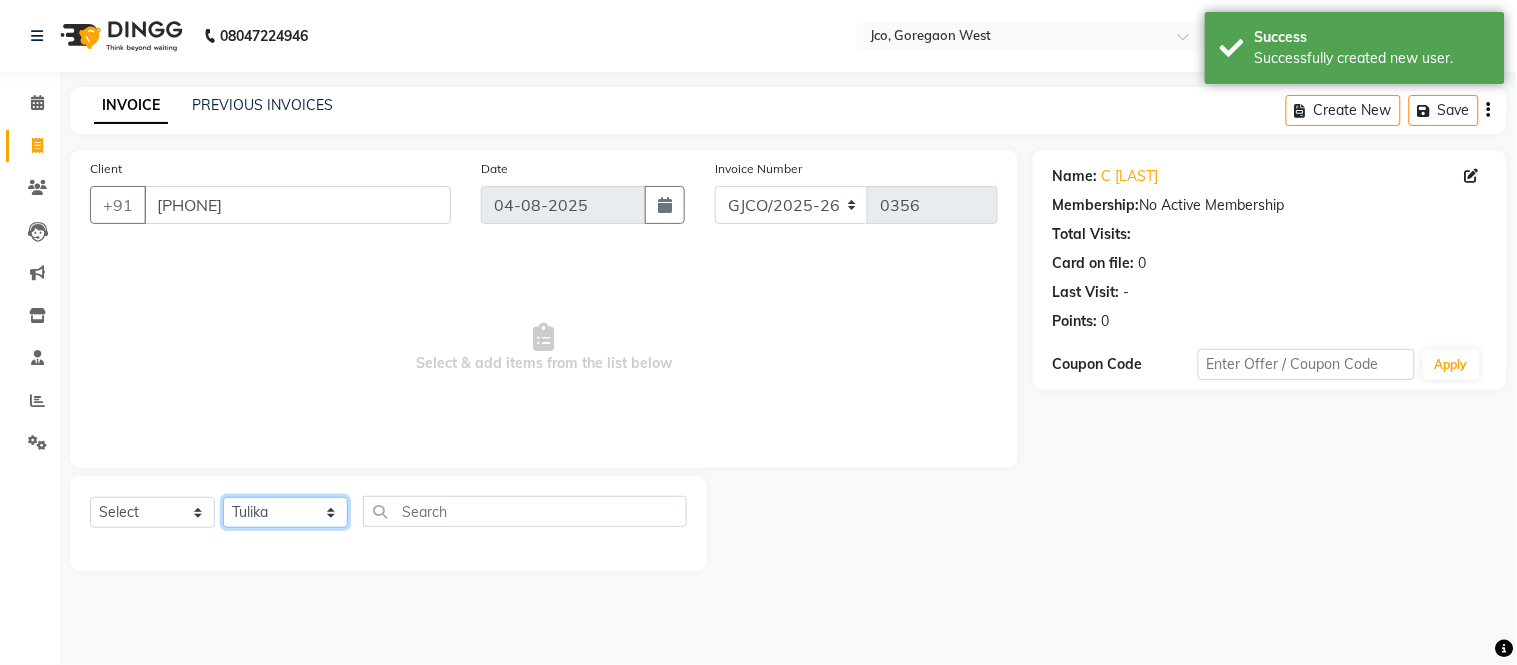 click on "Select Stylist [LAST] [LAST] [LAST] [LAST] [LAST] [LAST] [LAST] [LAST] [LAST] [LAST] [LAST] [LAST] [LAST] [LAST] [LAST] [LAST] [LAST] [LAST] [LAST] [LAST] [LAST] [LAST] [LAST] [LAST] [LAST] [LAST] [LAST] [LAST] [LAST] [LAST] [LAST] [LAST] [LAST] [LAST] [LAST] [LAST]" 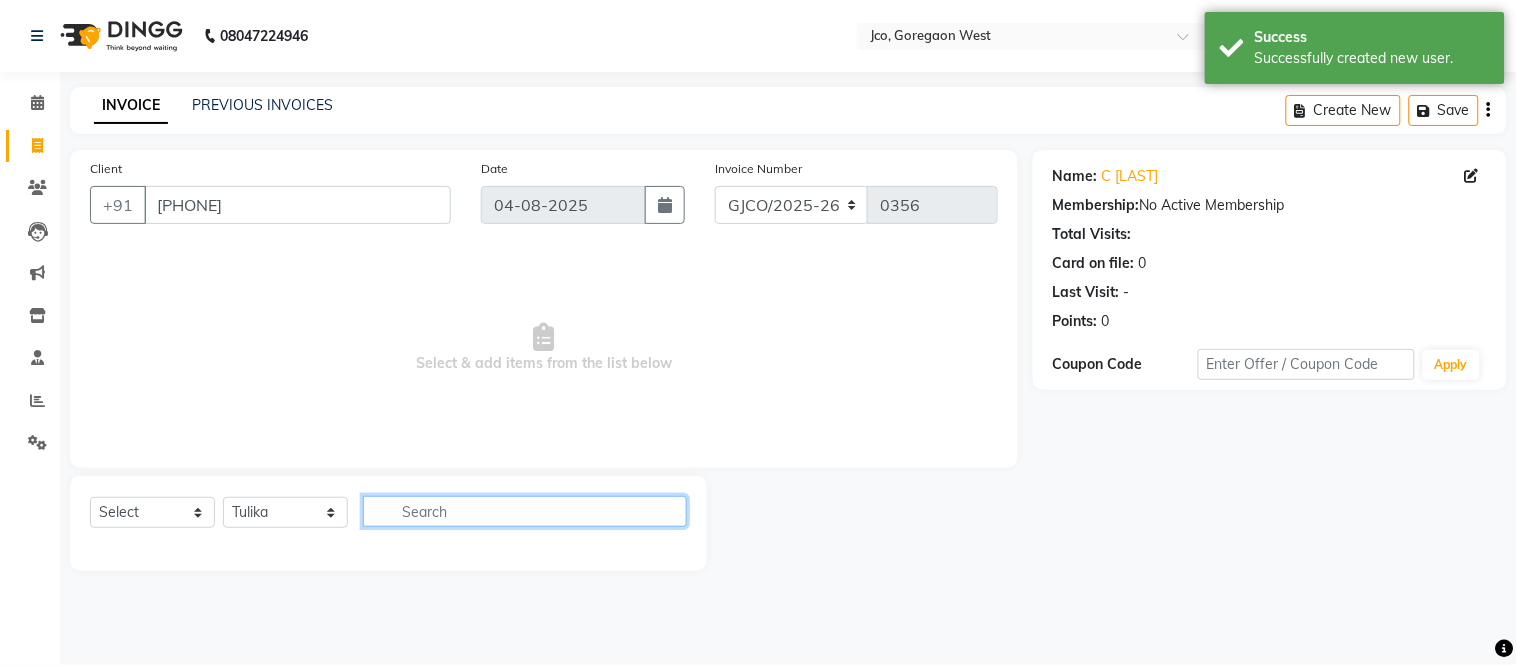 click 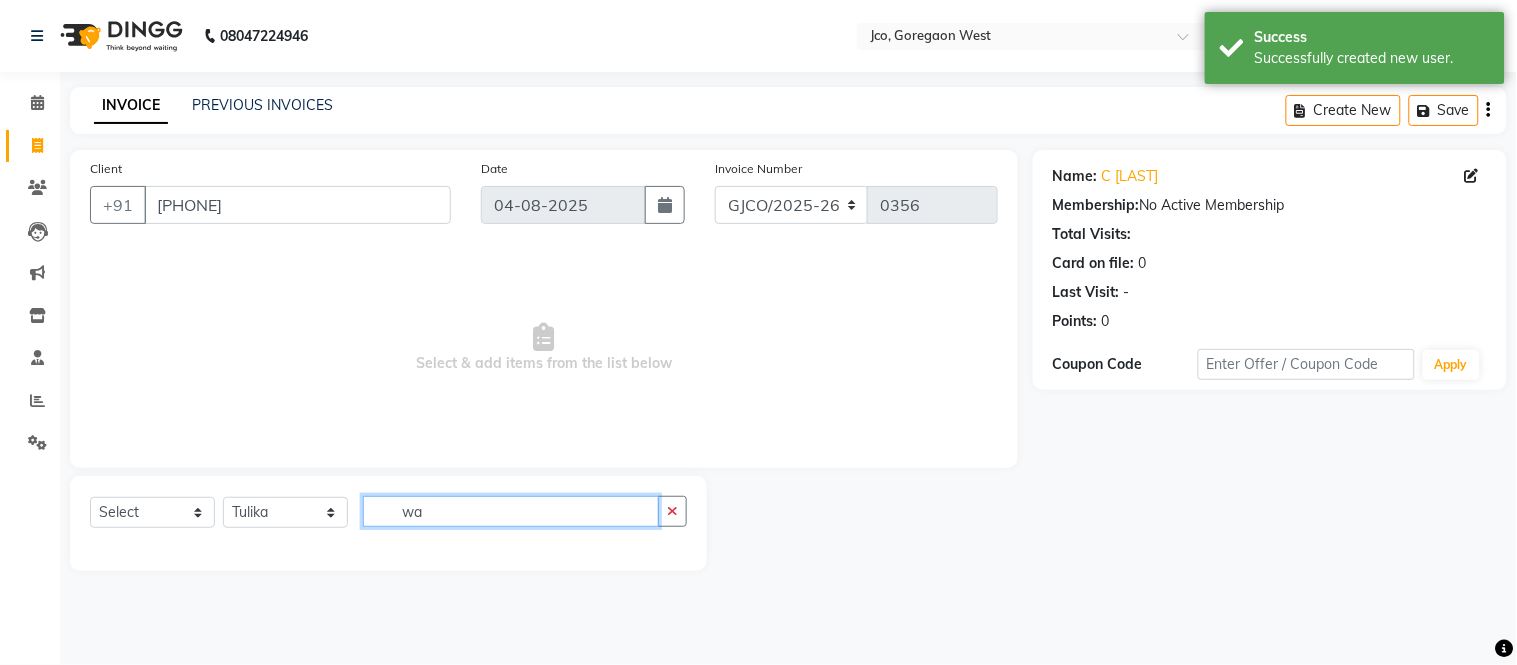 type on "w" 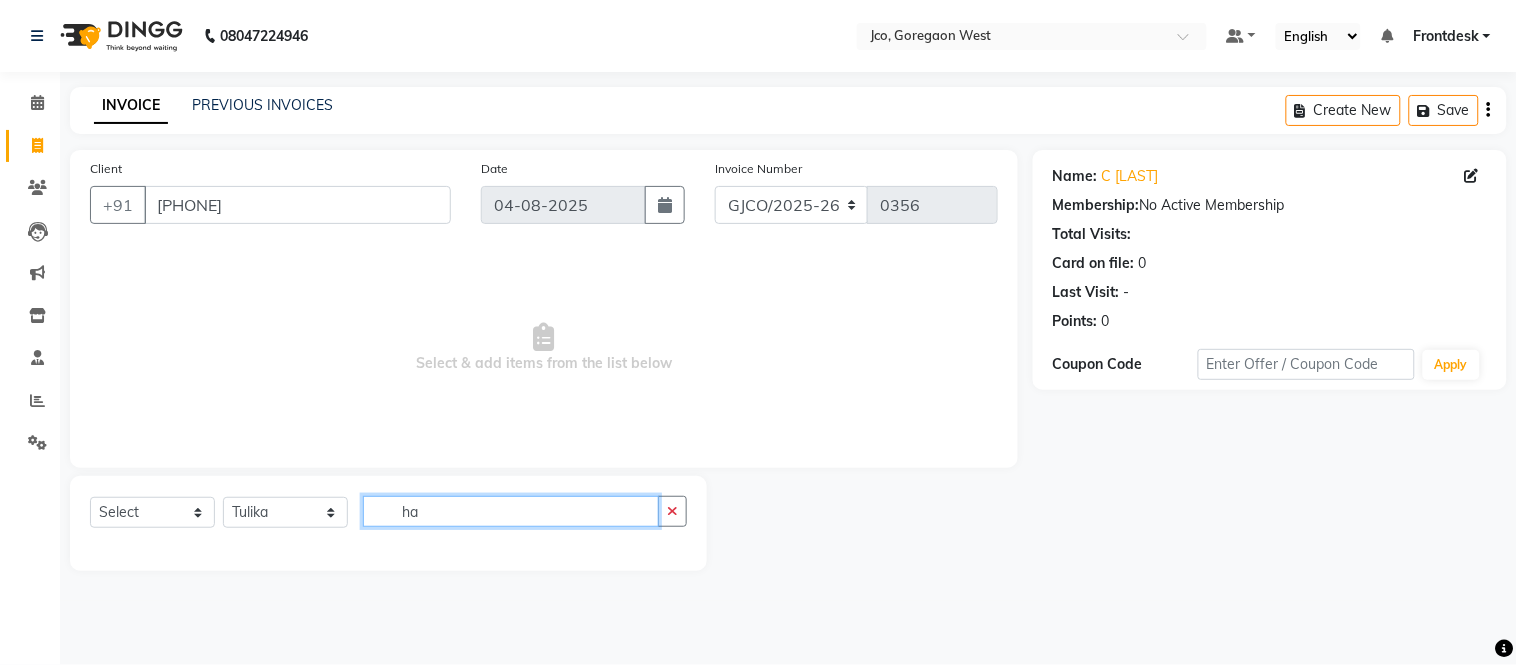 type on "h" 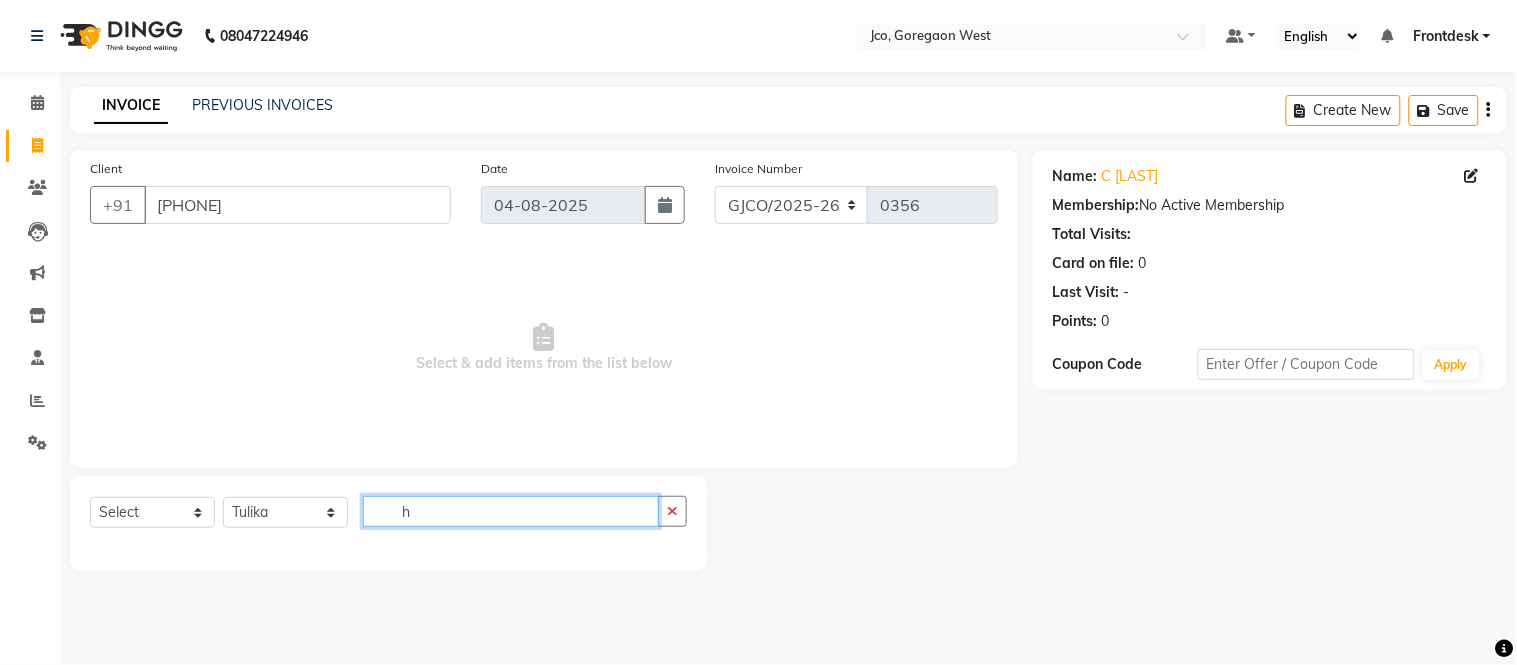 type 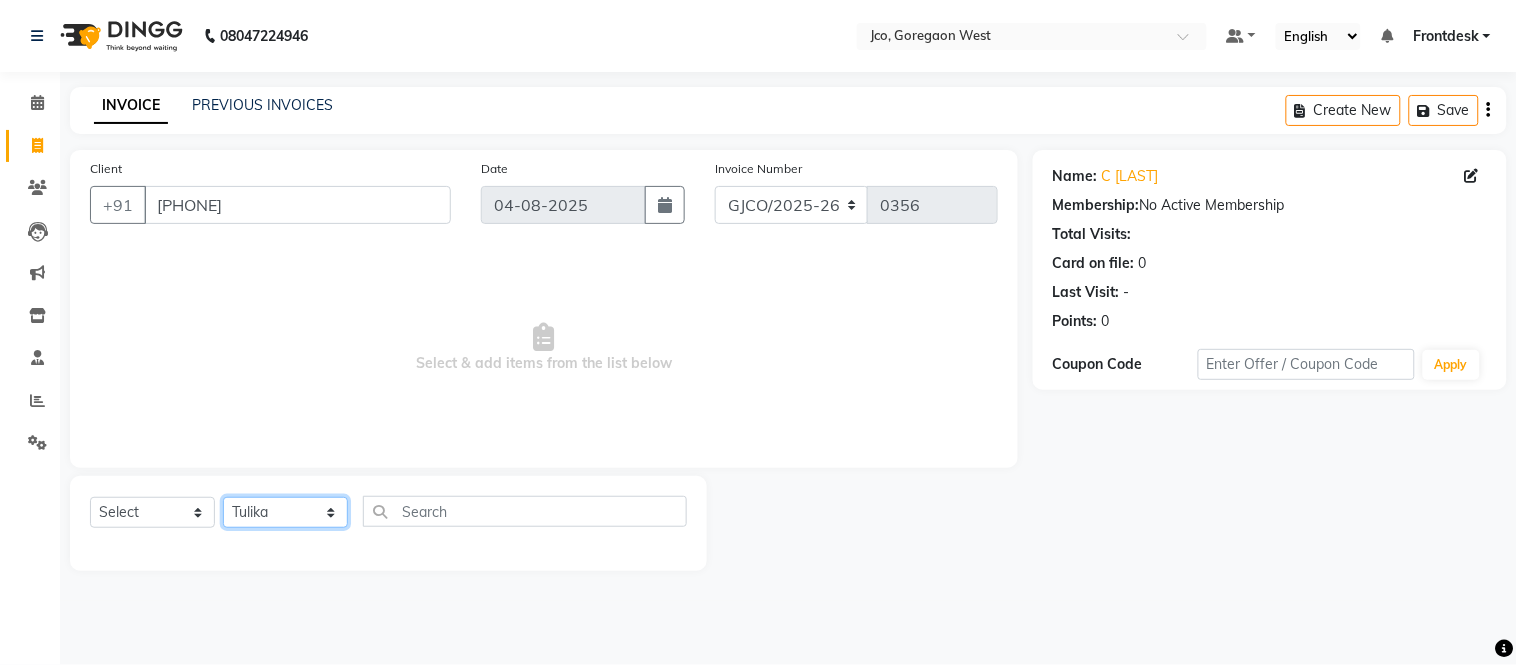click on "Select Stylist [LAST] [LAST] [LAST] [LAST] [LAST] [LAST] [LAST] [LAST] [LAST] [LAST] [LAST] [LAST] [LAST] [LAST] [LAST] [LAST] [LAST] [LAST] [LAST] [LAST] [LAST] [LAST] [LAST] [LAST] [LAST] [LAST] [LAST] [LAST] [LAST] [LAST] [LAST] [LAST] [LAST] [LAST] [LAST] [LAST]" 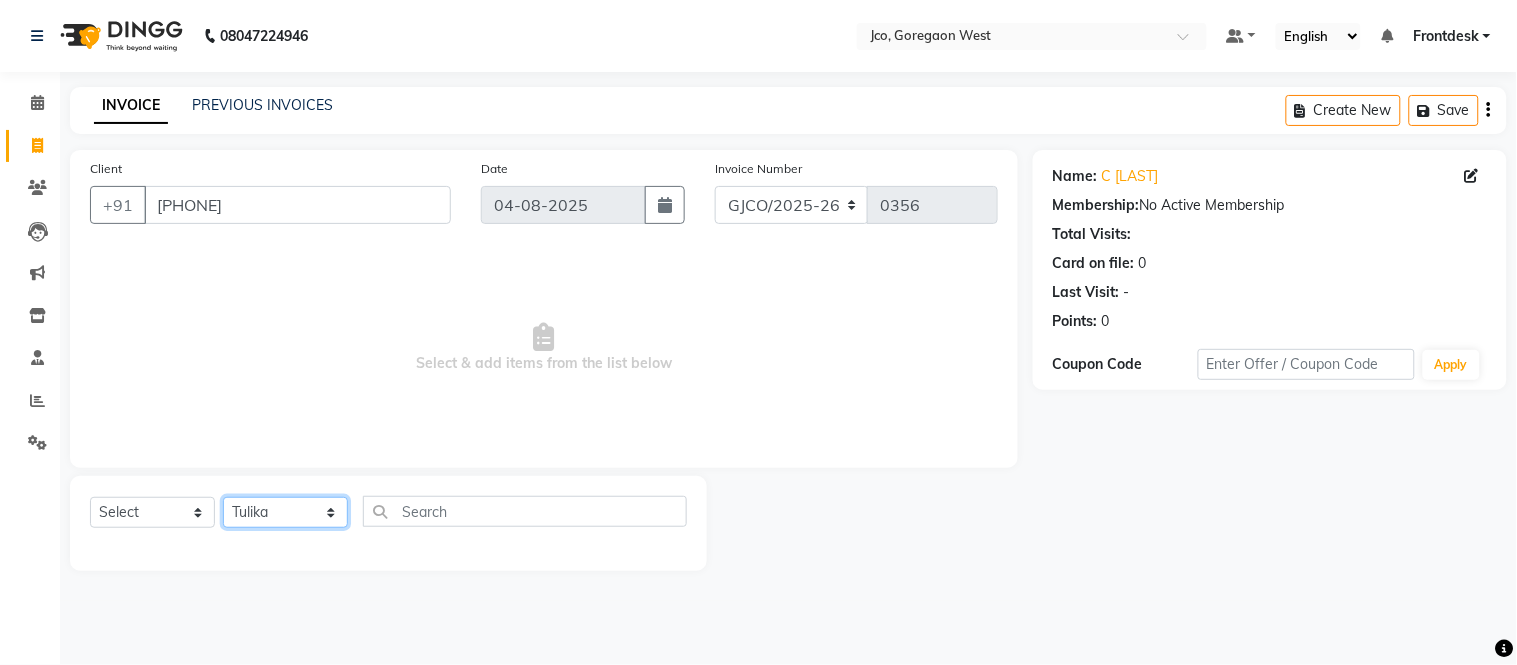 select on "79221" 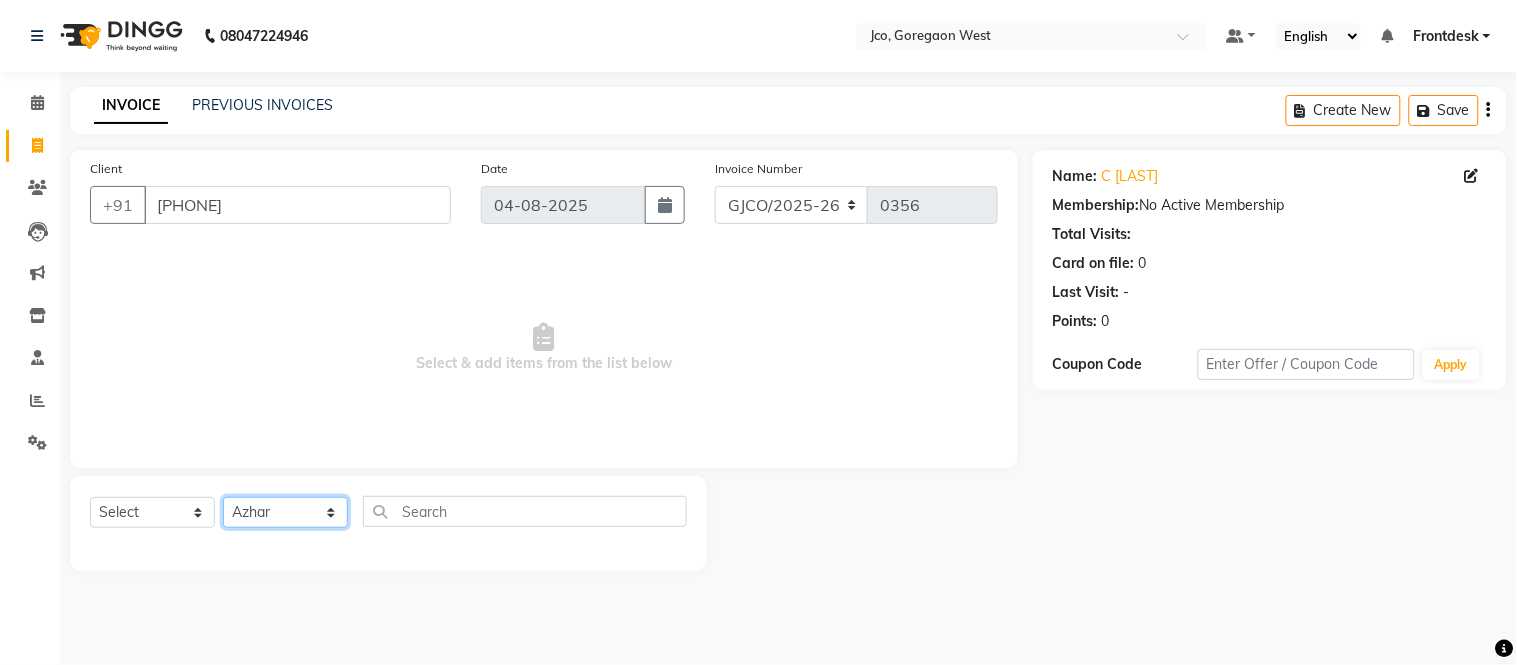 click on "Select Stylist [LAST] [LAST] [LAST] [LAST] [LAST] [LAST] [LAST] [LAST] [LAST] [LAST] [LAST] [LAST] [LAST] [LAST] [LAST] [LAST] [LAST] [LAST] [LAST] [LAST] [LAST] [LAST] [LAST] [LAST] [LAST] [LAST] [LAST] [LAST] [LAST] [LAST] [LAST] [LAST] [LAST] [LAST] [LAST] [LAST]" 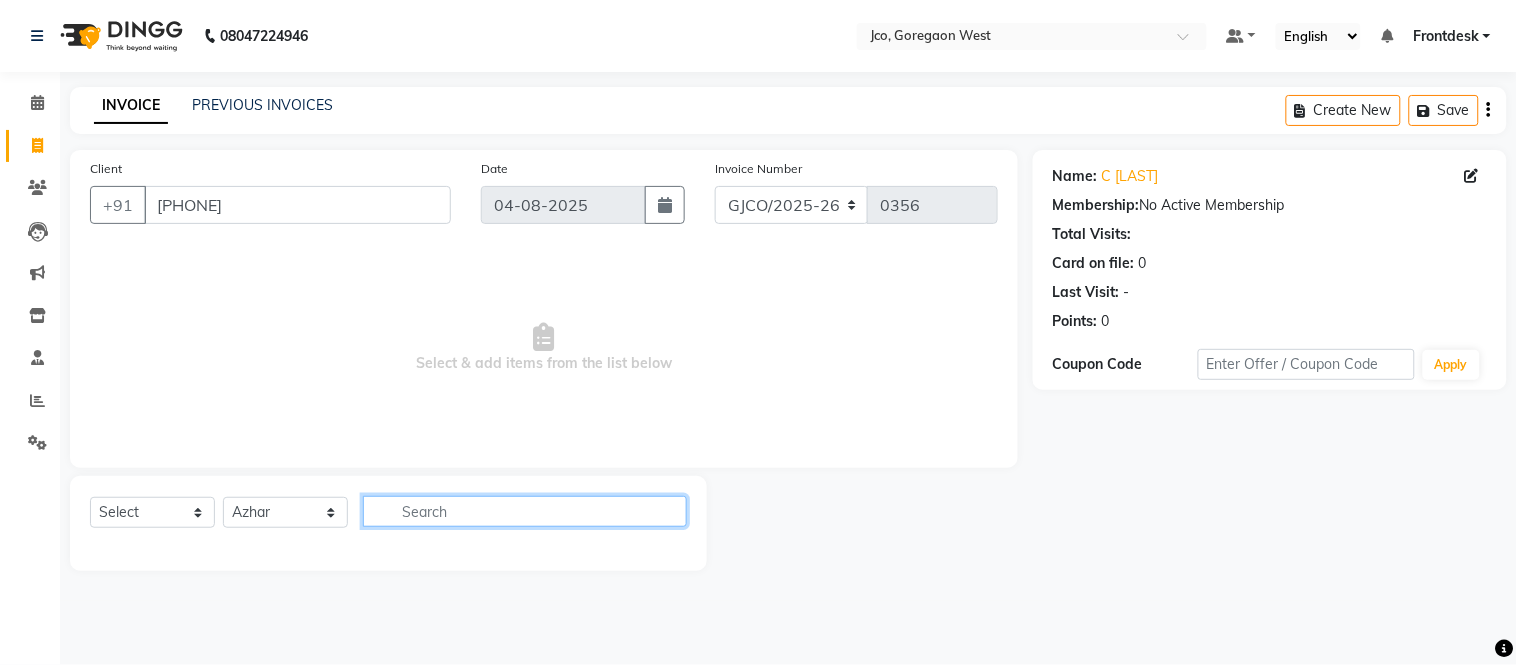 click 